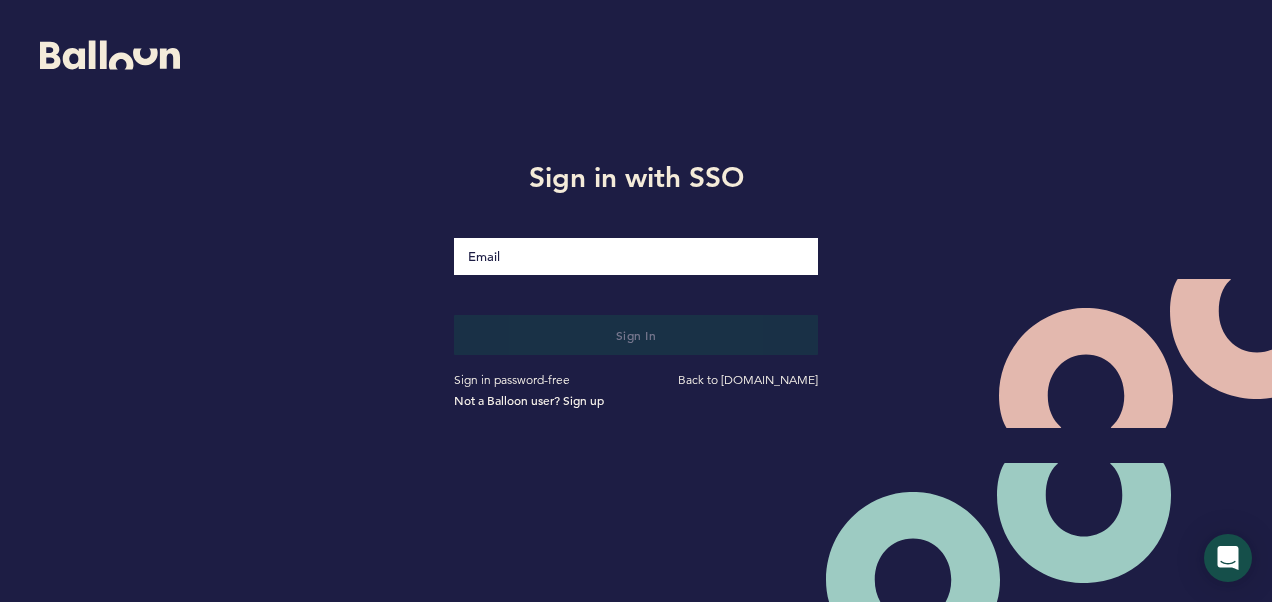 scroll, scrollTop: 0, scrollLeft: 0, axis: both 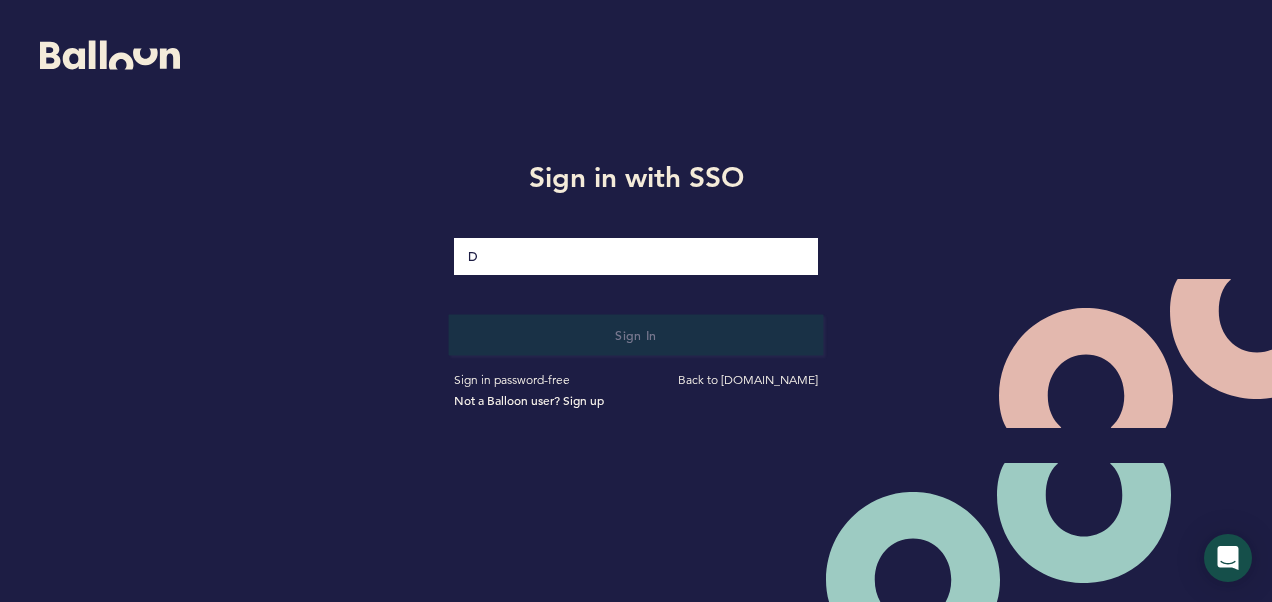 type on "[EMAIL_ADDRESS][DOMAIN_NAME]" 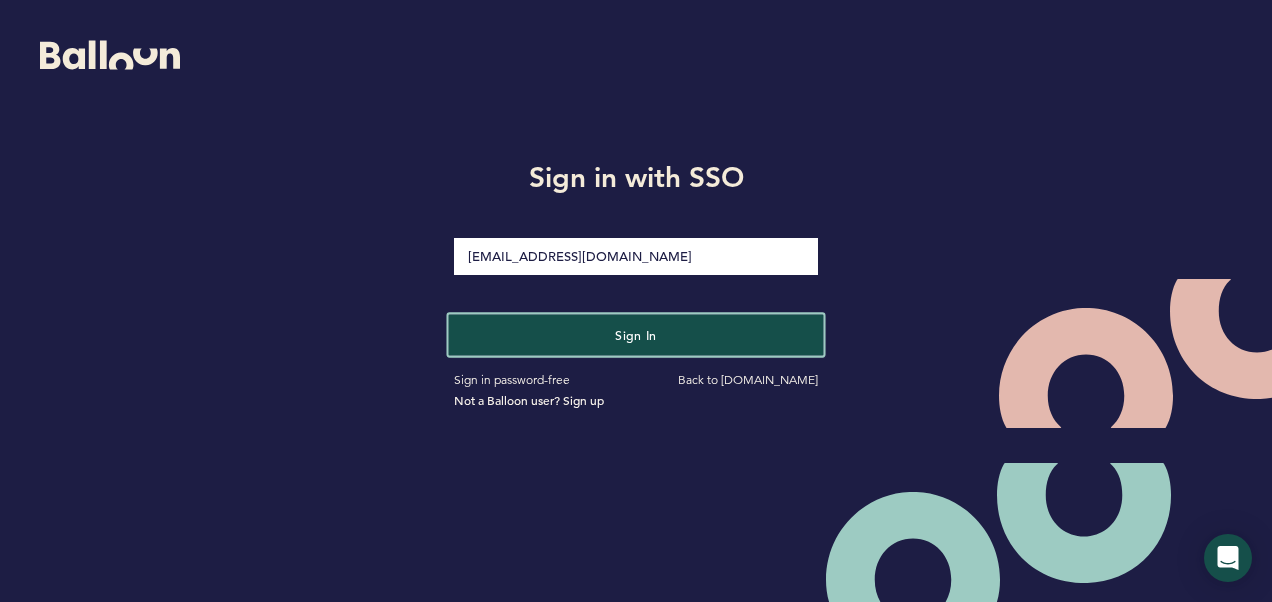 click on "Sign in" at bounding box center (636, 334) 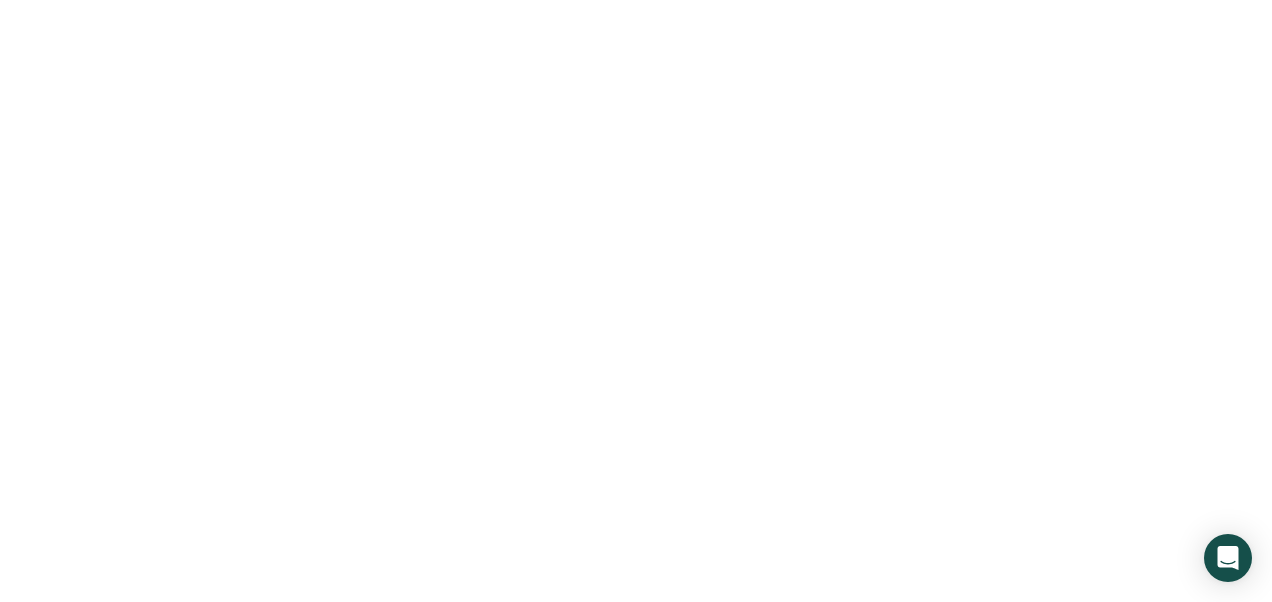 scroll, scrollTop: 0, scrollLeft: 0, axis: both 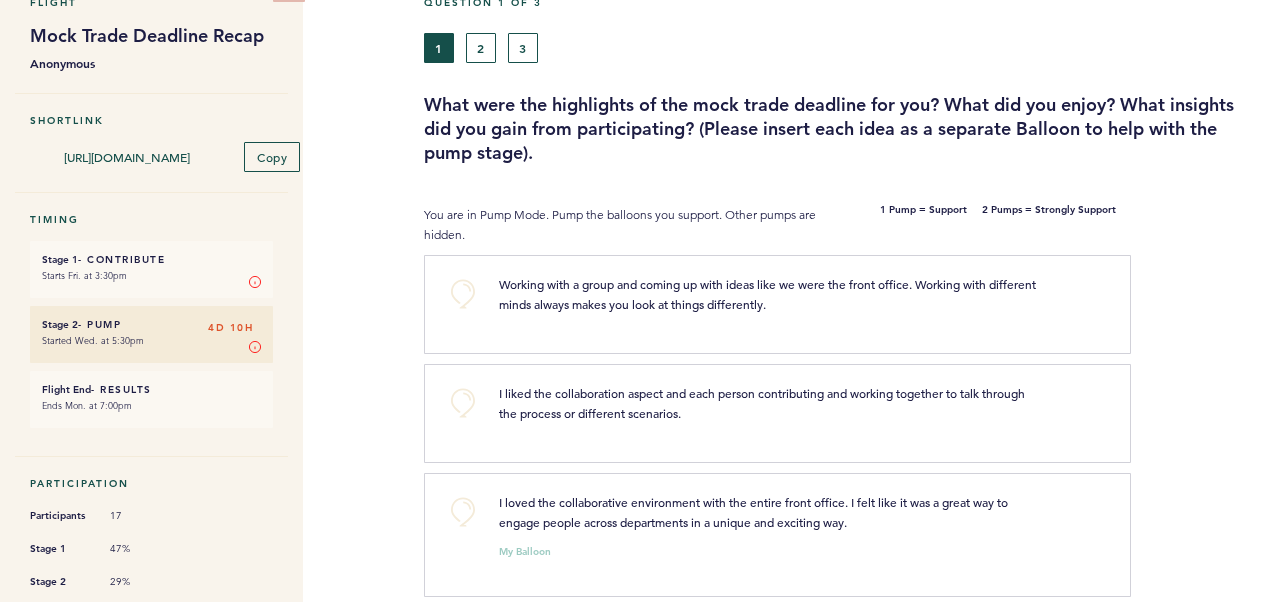 click on "Working with a group and coming up with ideas like we were the front office. Working with different minds always makes you look at things differently." at bounding box center [768, 294] 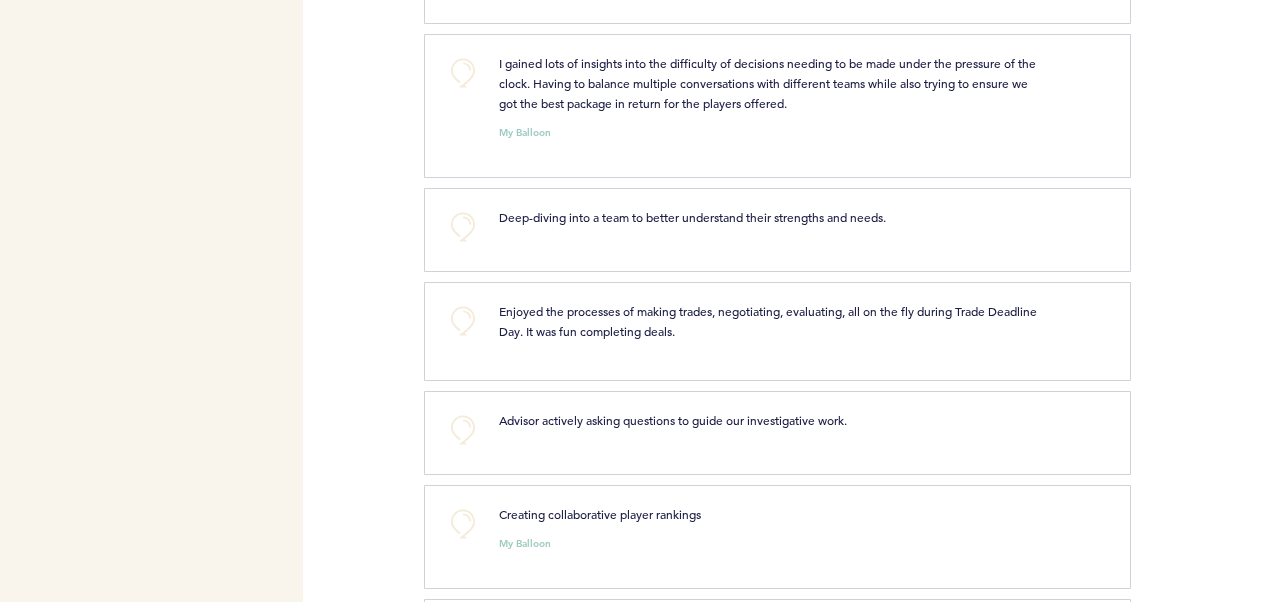 scroll, scrollTop: 1006, scrollLeft: 0, axis: vertical 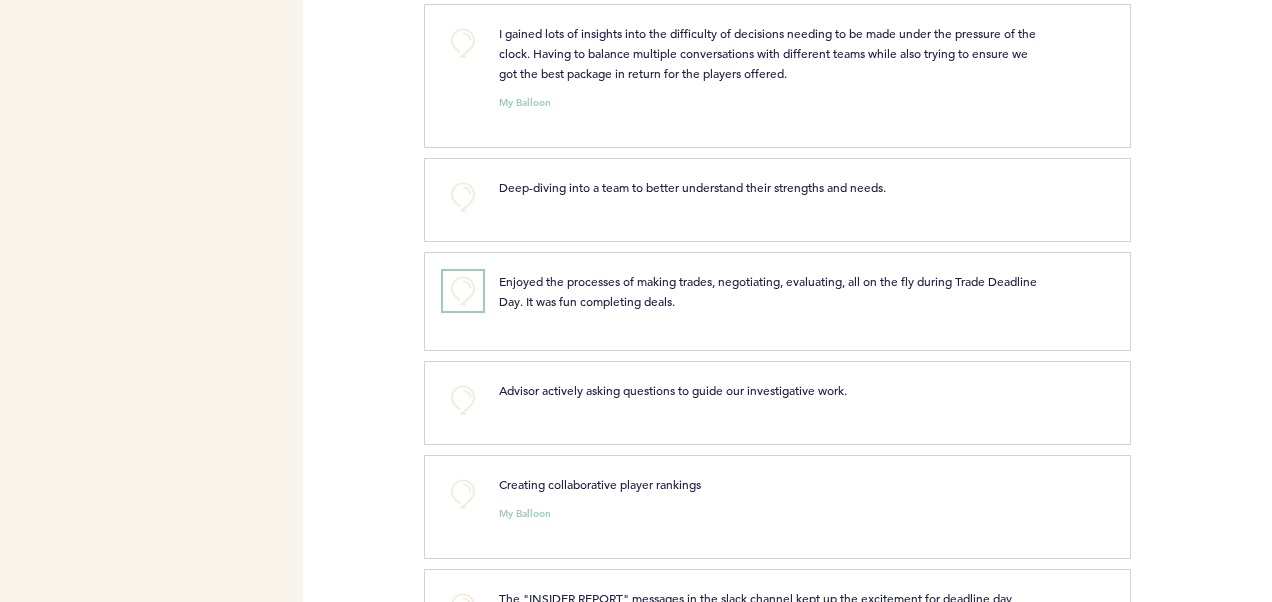 click on "+0" at bounding box center (463, 291) 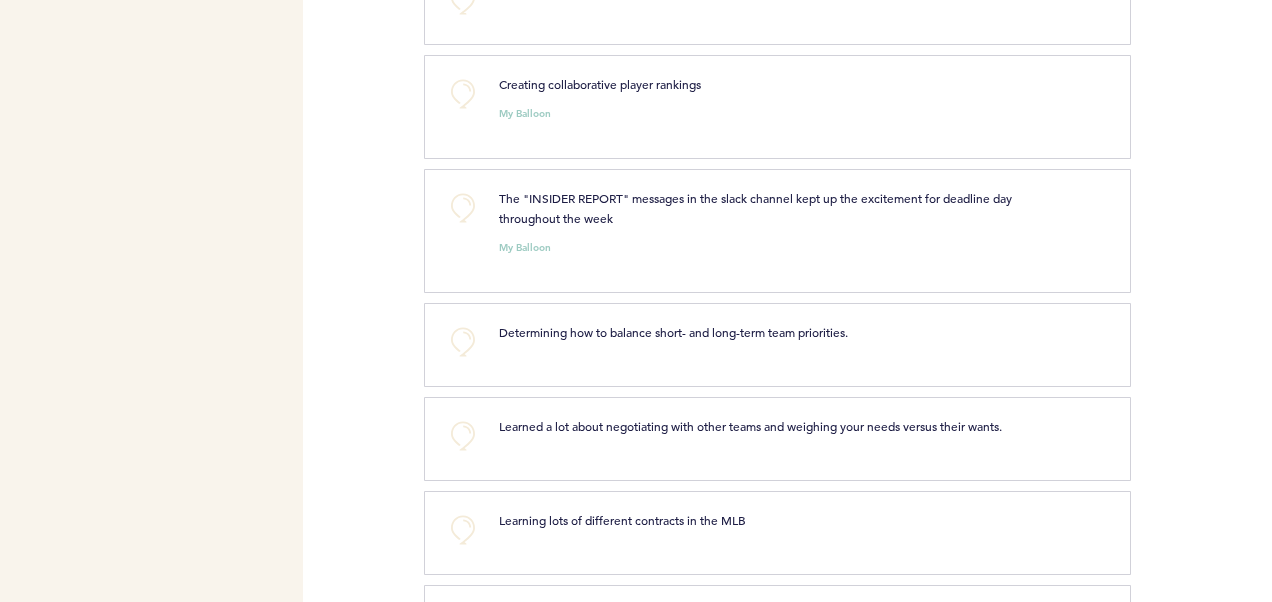 scroll, scrollTop: 1506, scrollLeft: 0, axis: vertical 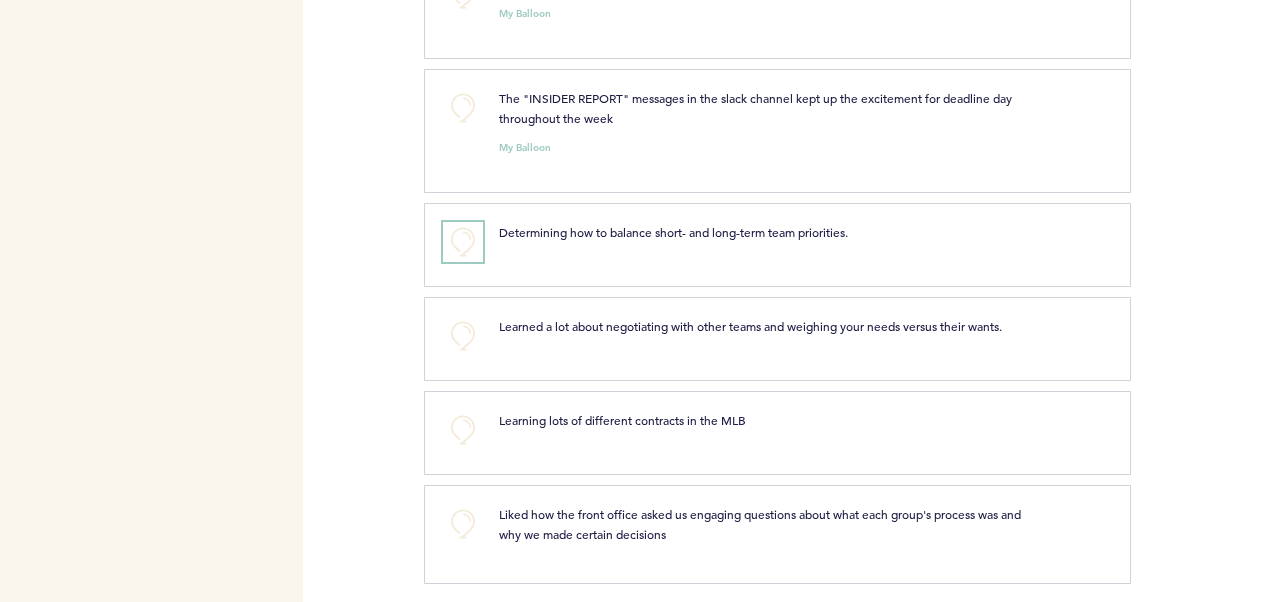 click on "+0" at bounding box center [463, 242] 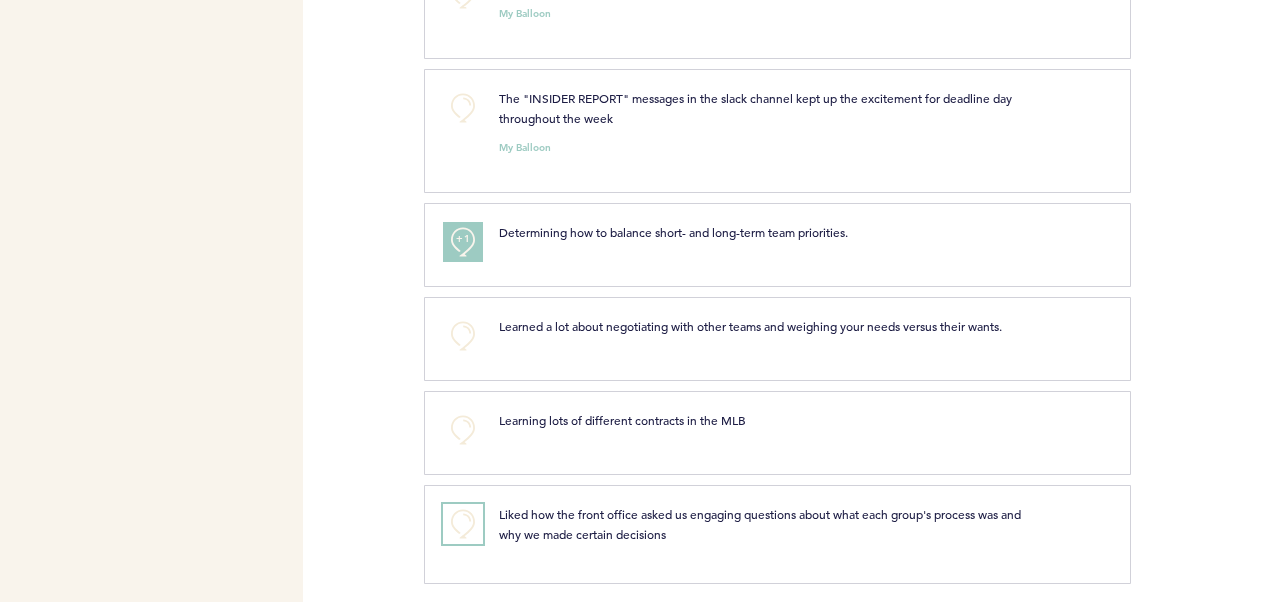 click on "+0" at bounding box center [463, 524] 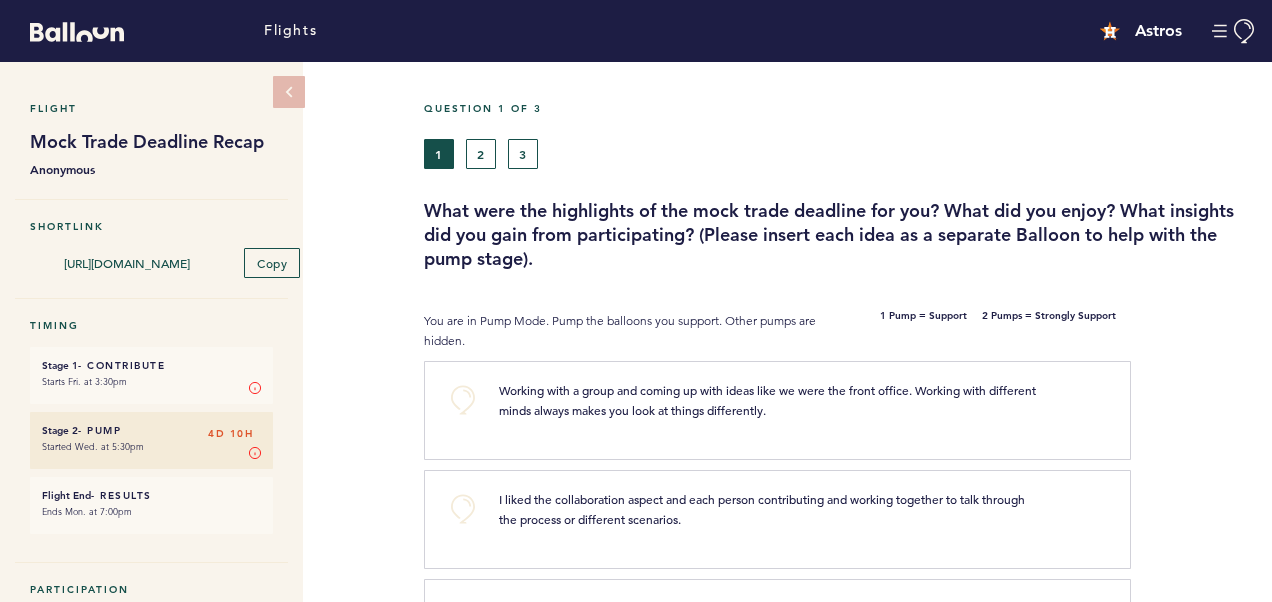 scroll, scrollTop: 100, scrollLeft: 0, axis: vertical 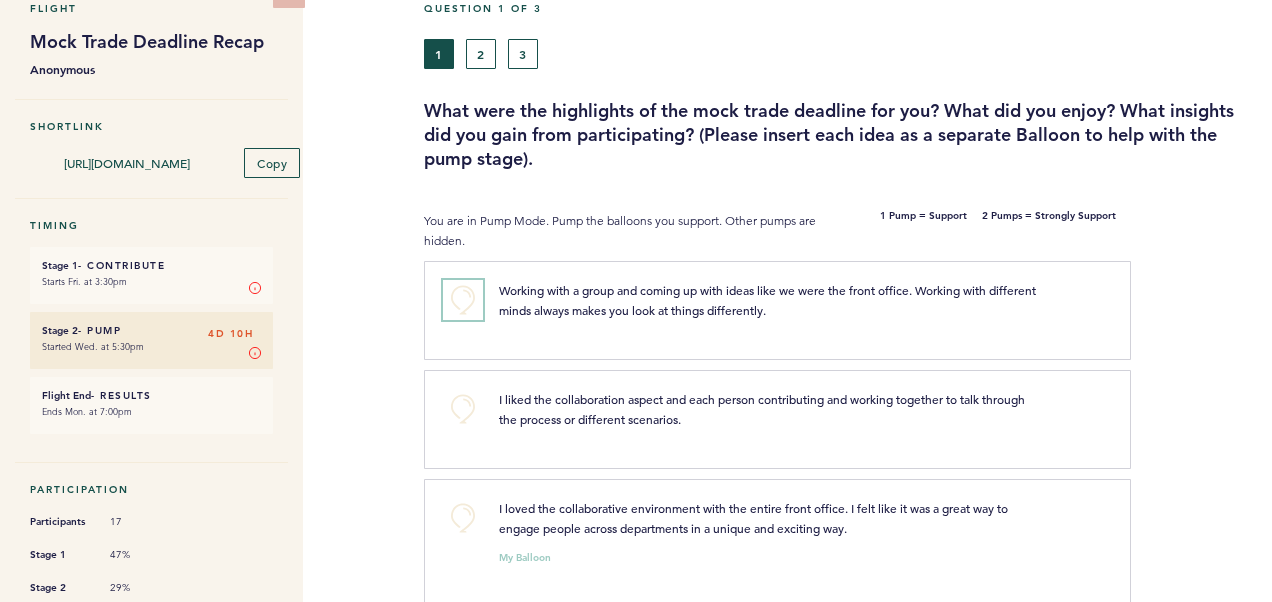 click on "+0" at bounding box center (463, 300) 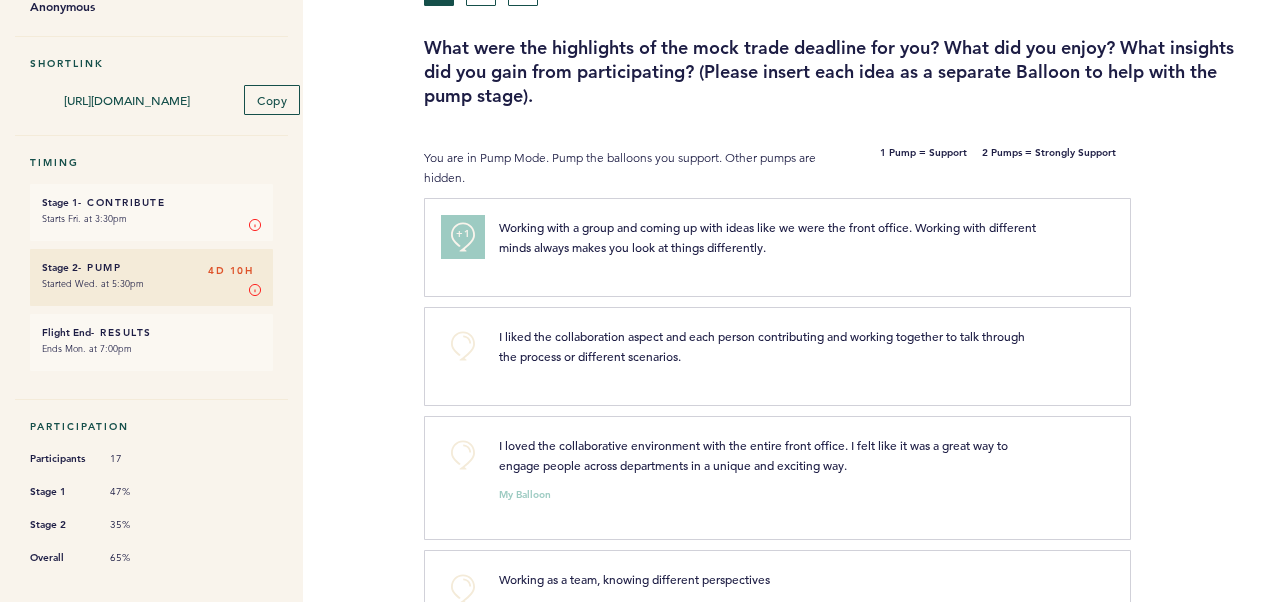 scroll, scrollTop: 206, scrollLeft: 0, axis: vertical 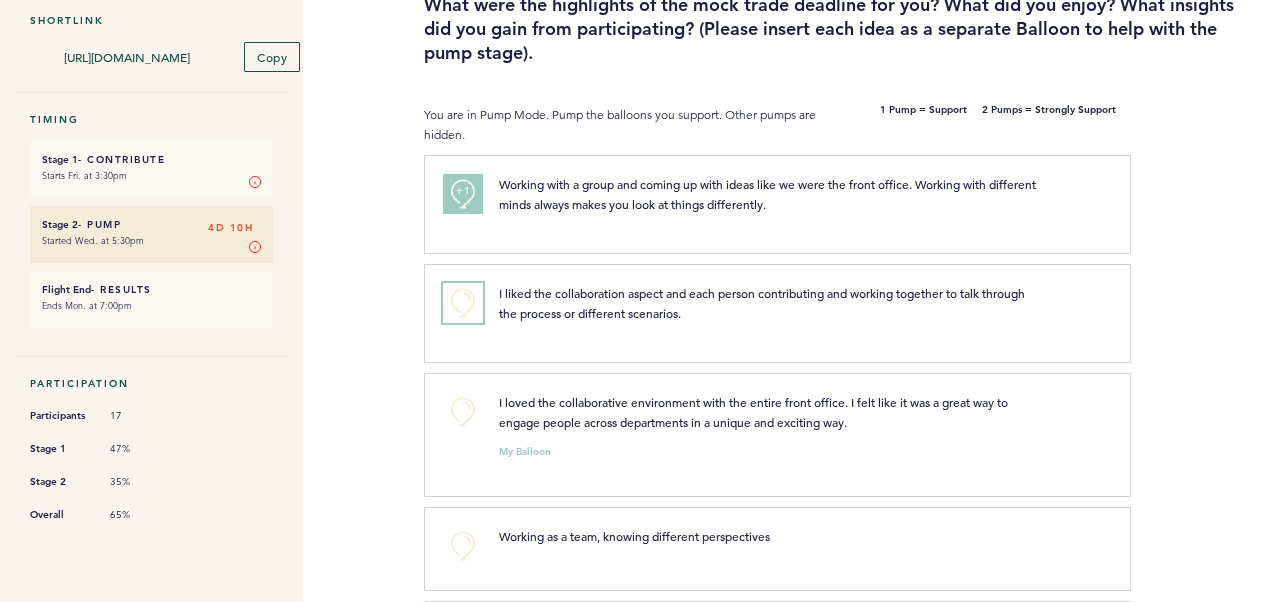 click on "+0" at bounding box center (463, 303) 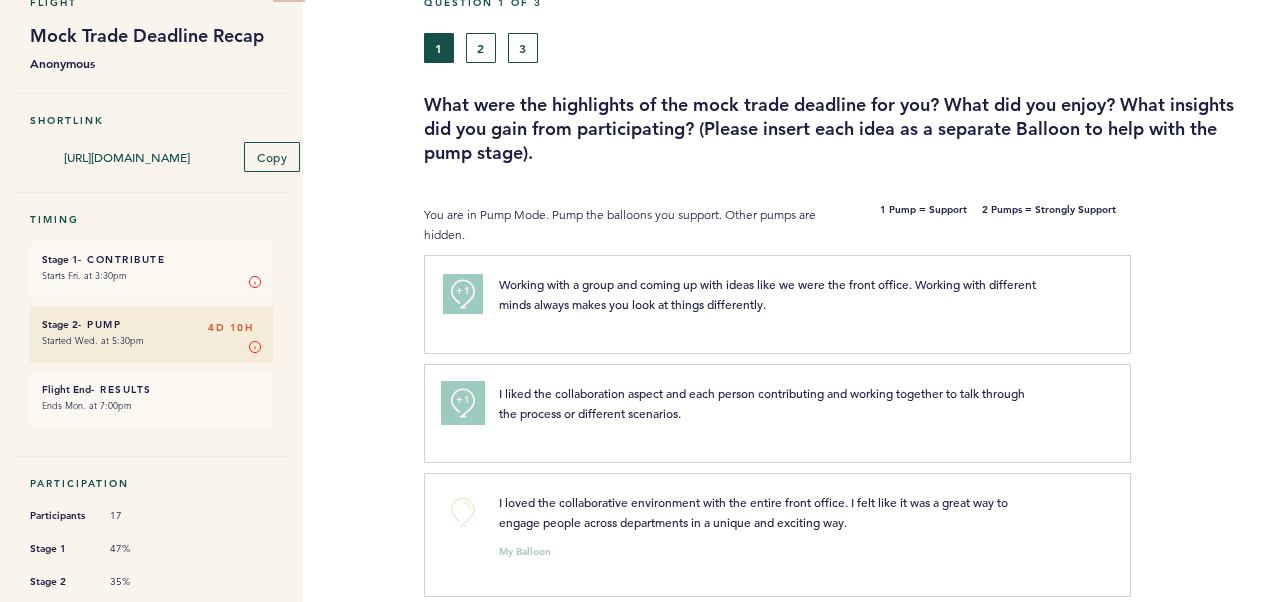 scroll, scrollTop: 206, scrollLeft: 0, axis: vertical 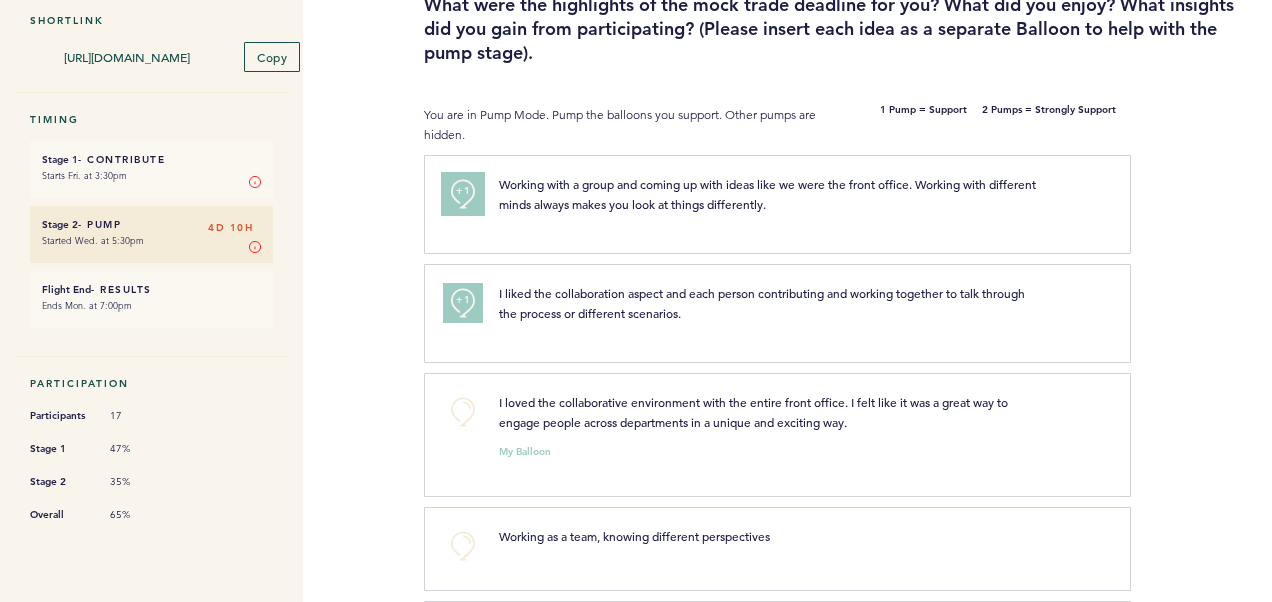 click on "+1" at bounding box center [463, 194] 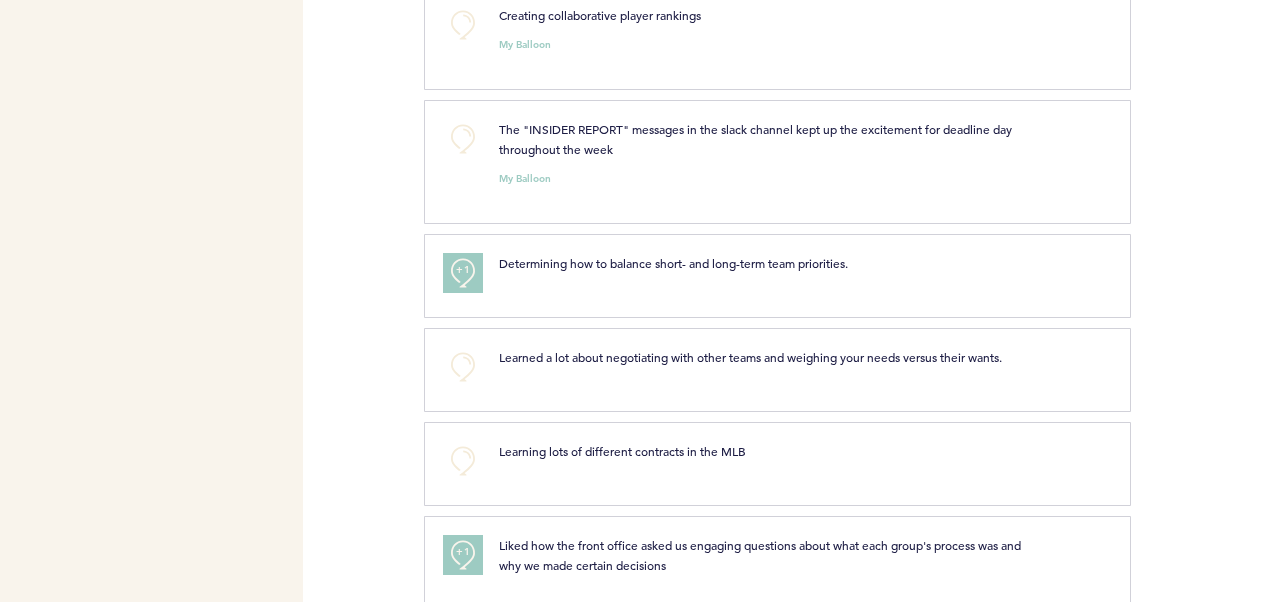 scroll, scrollTop: 1506, scrollLeft: 0, axis: vertical 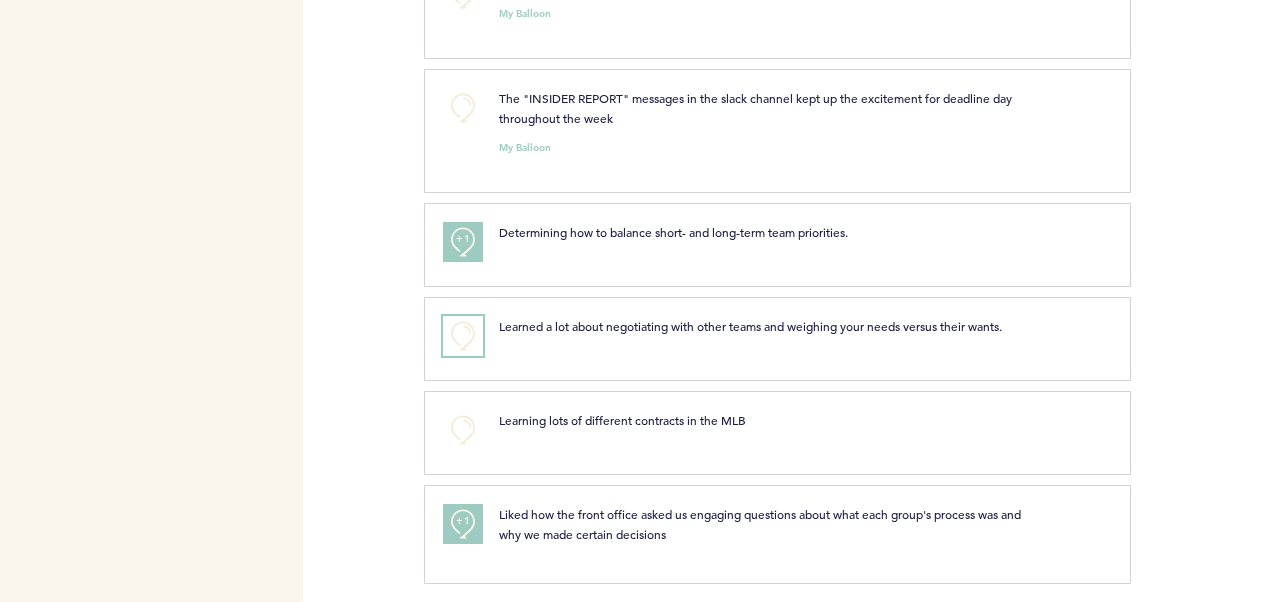 click on "+0" at bounding box center [463, 336] 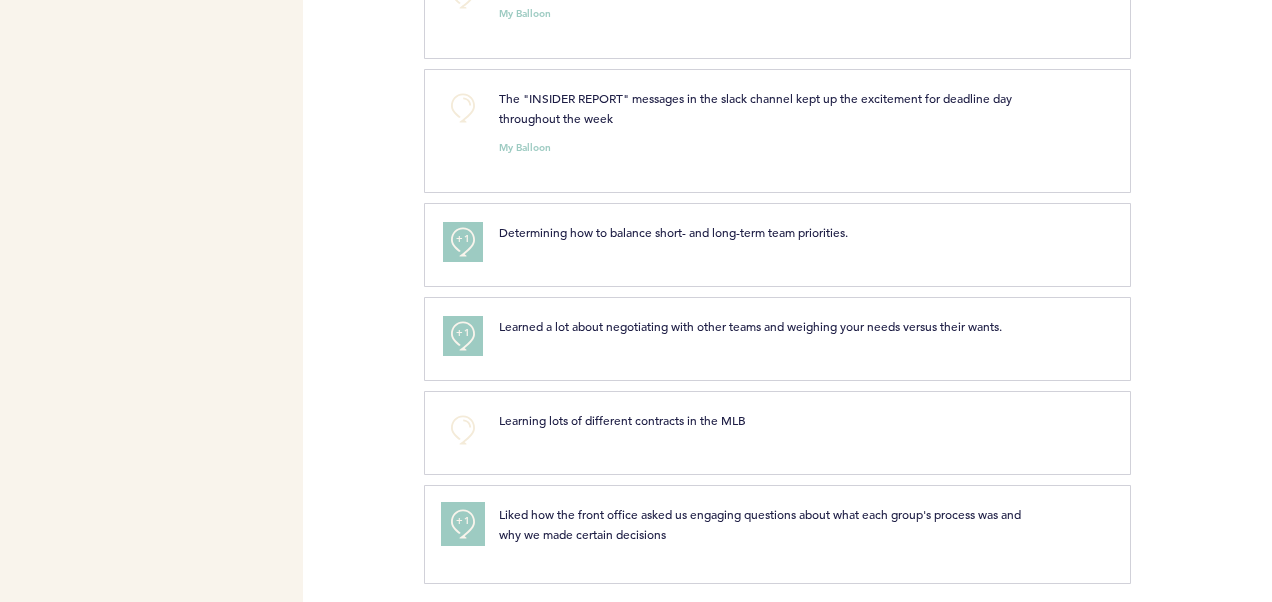 click on "+1" at bounding box center [463, 521] 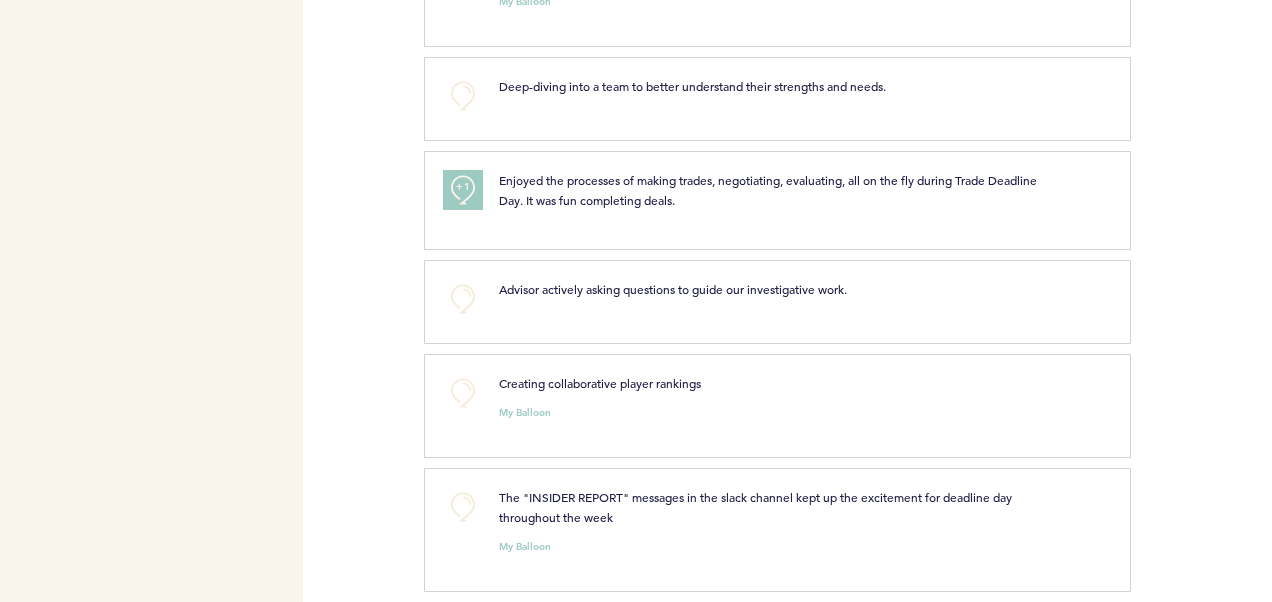 scroll, scrollTop: 1006, scrollLeft: 0, axis: vertical 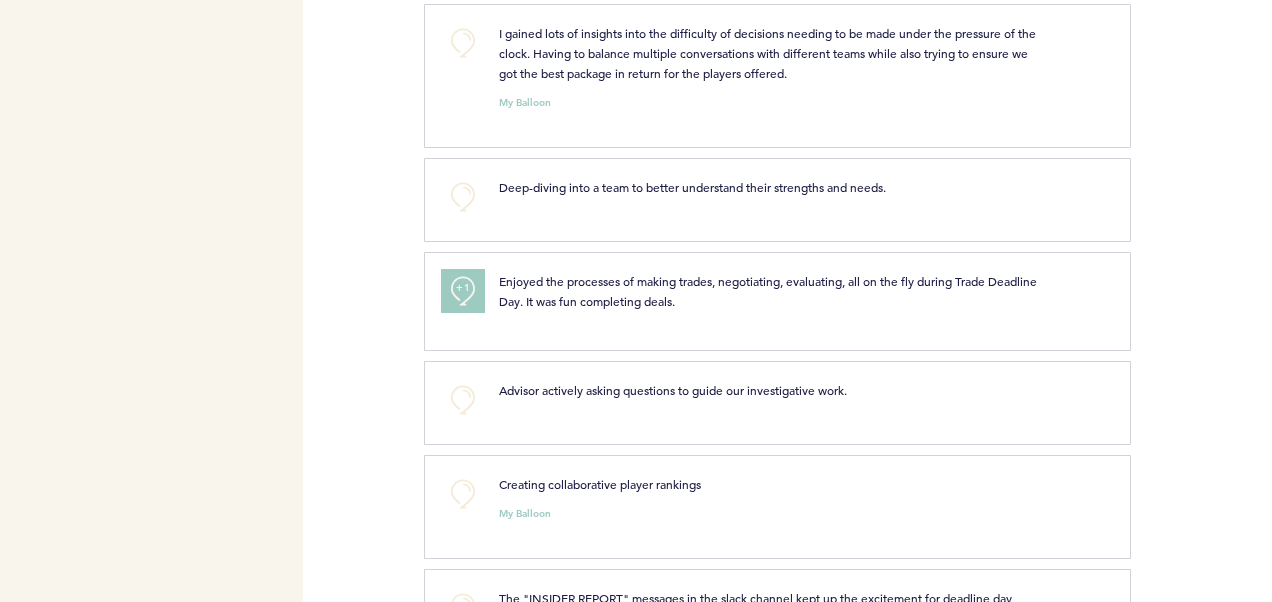 click on "+1" at bounding box center (463, 291) 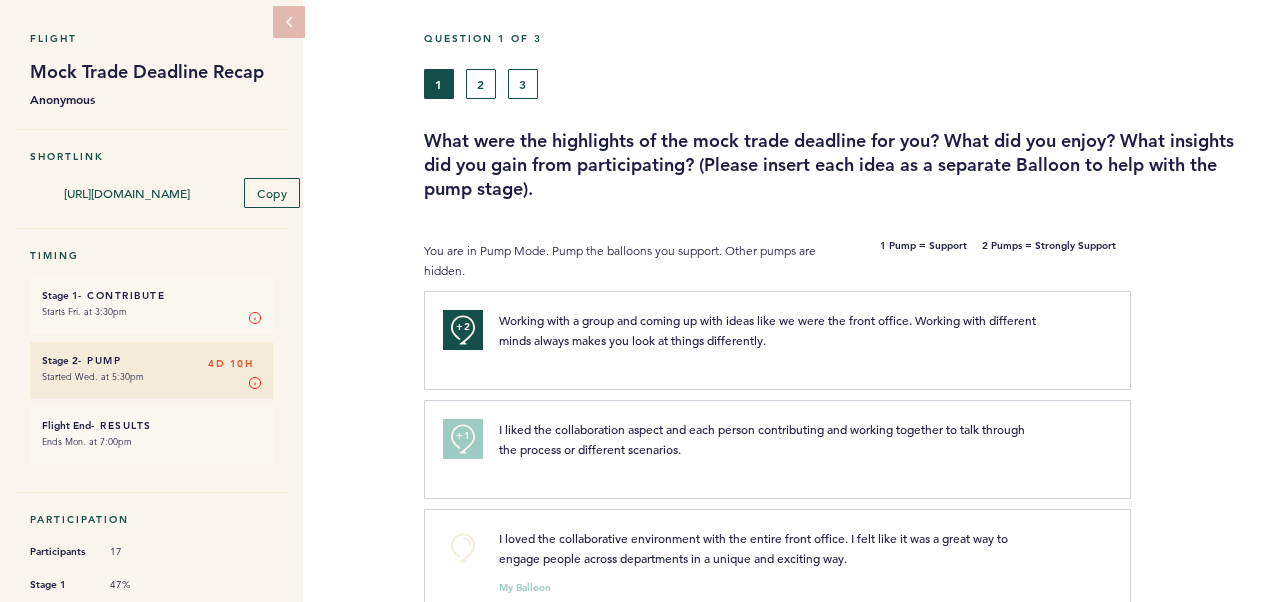scroll, scrollTop: 0, scrollLeft: 0, axis: both 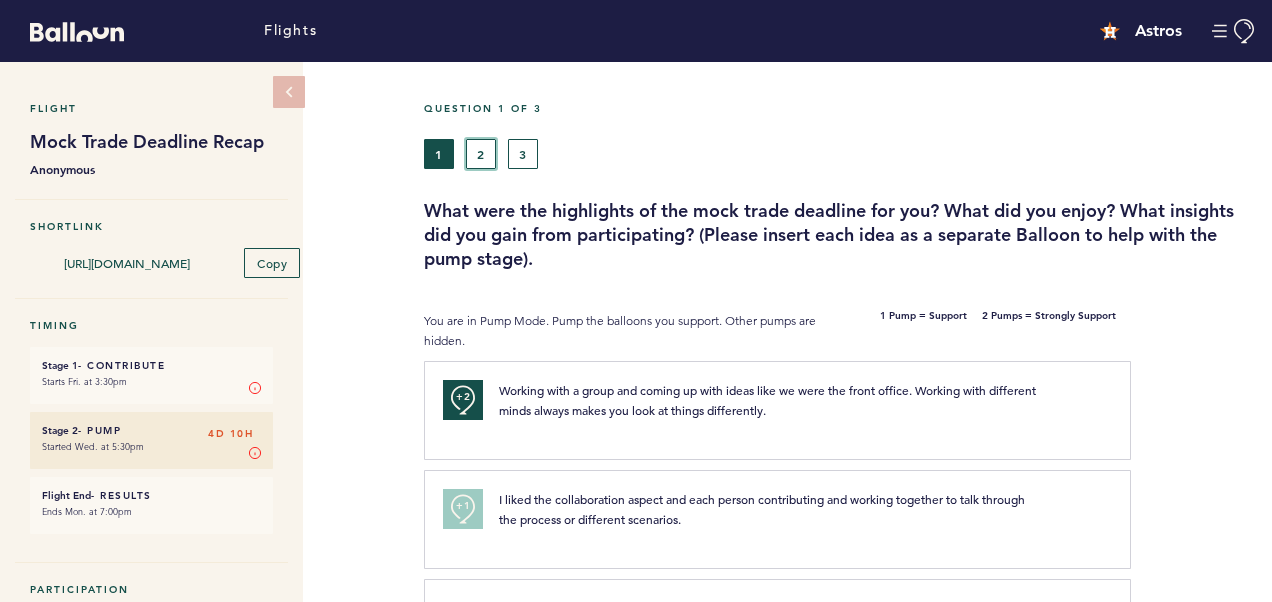 click on "2" at bounding box center [481, 154] 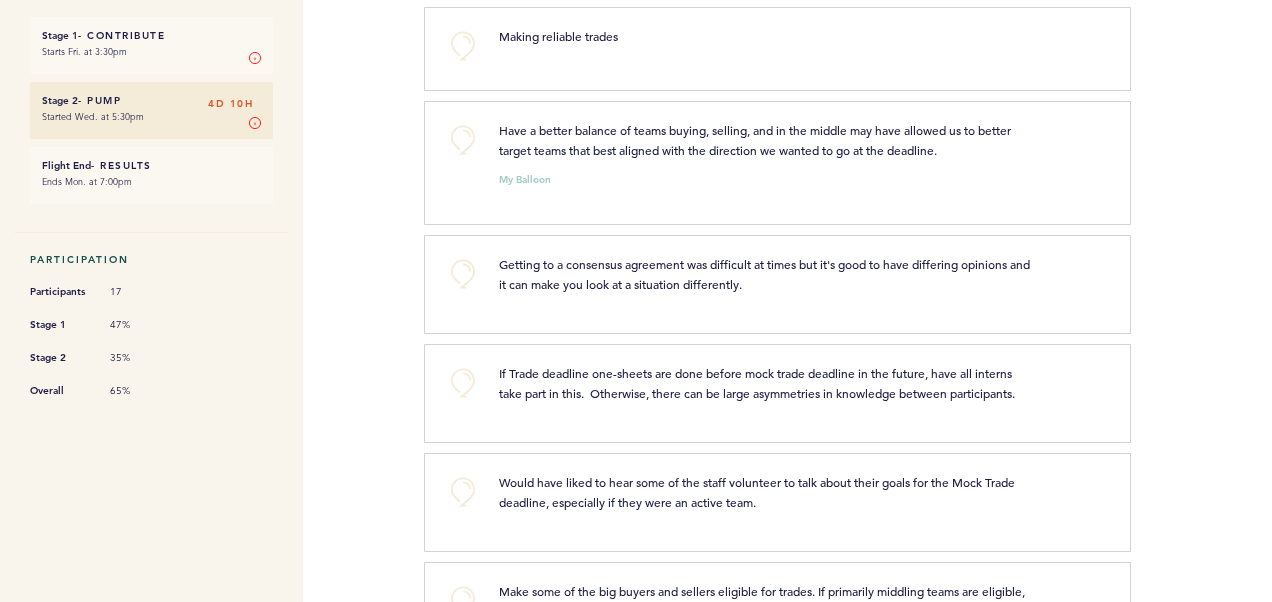 scroll, scrollTop: 300, scrollLeft: 0, axis: vertical 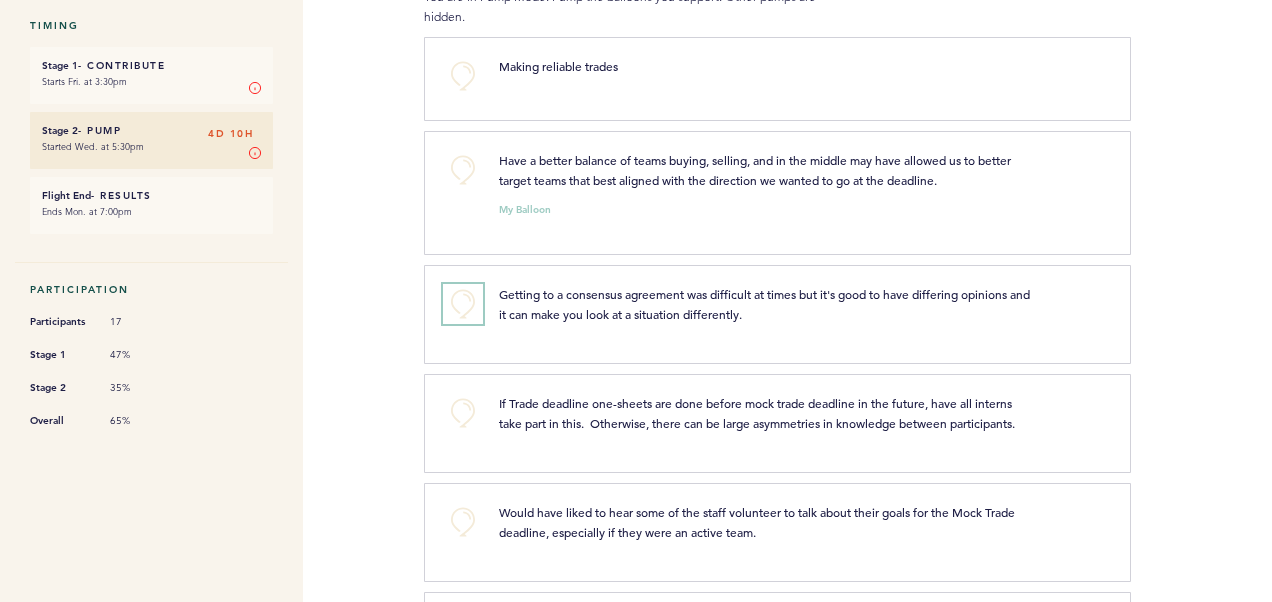 click on "+0" at bounding box center [463, 304] 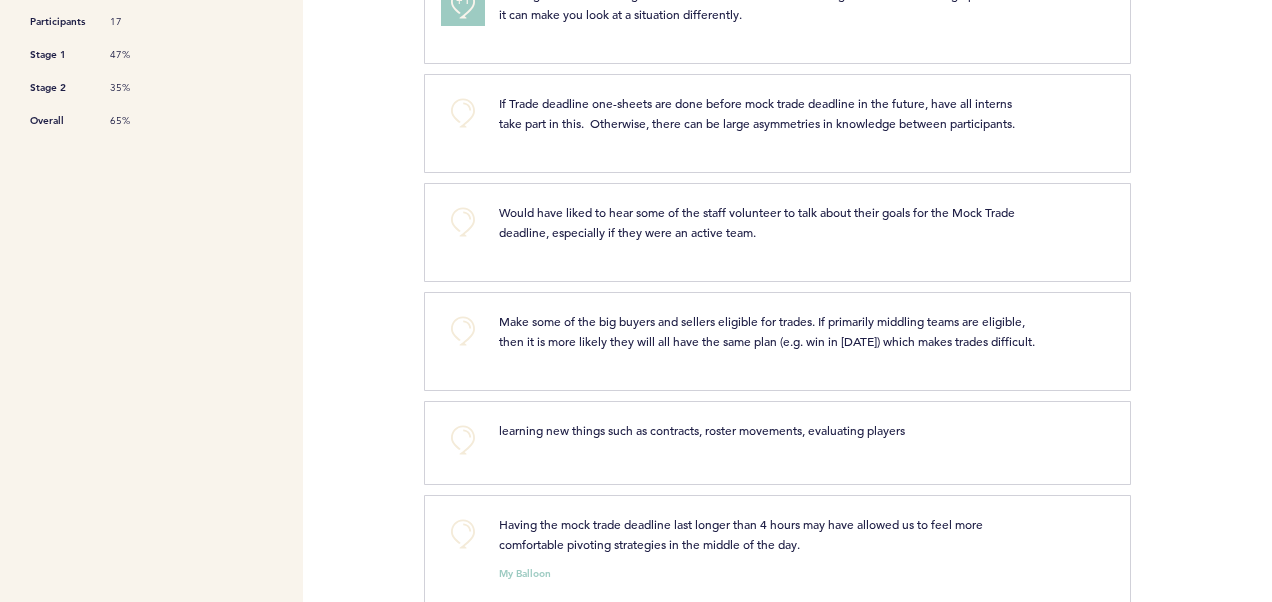 scroll, scrollTop: 500, scrollLeft: 0, axis: vertical 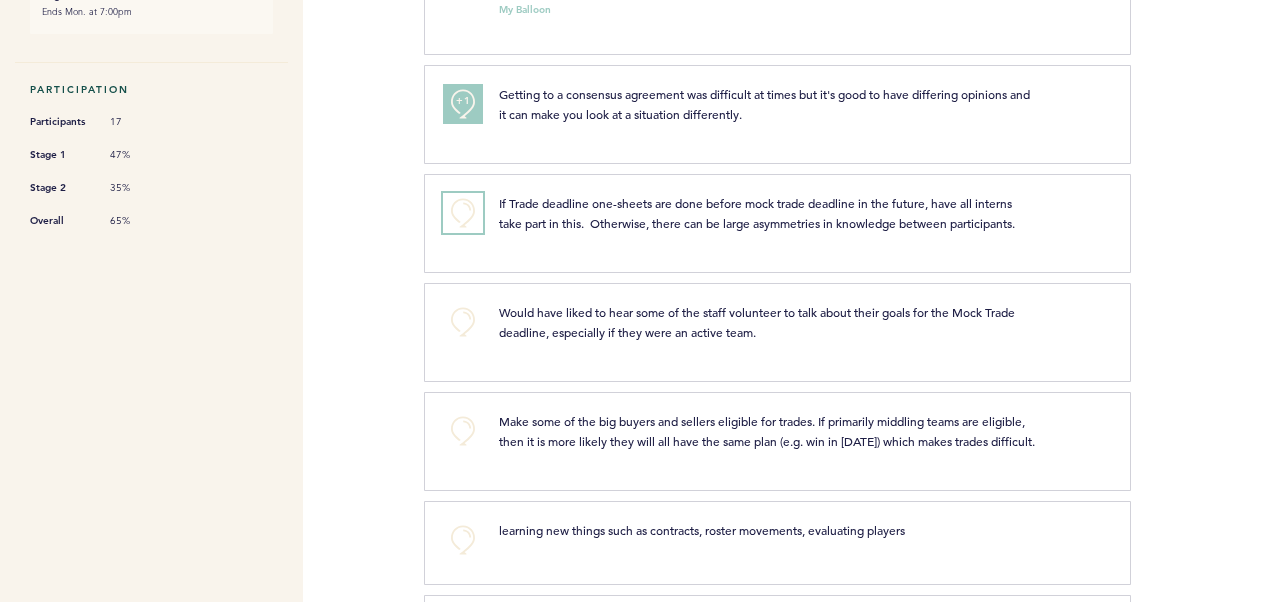 click on "+0" at bounding box center [463, 213] 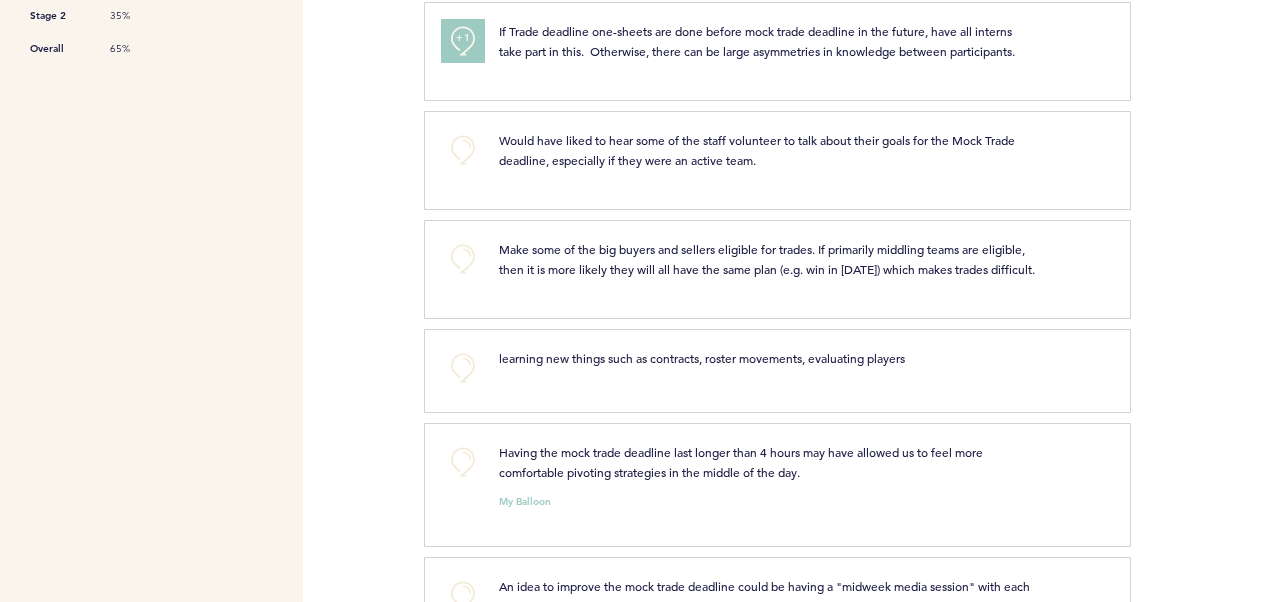 scroll, scrollTop: 700, scrollLeft: 0, axis: vertical 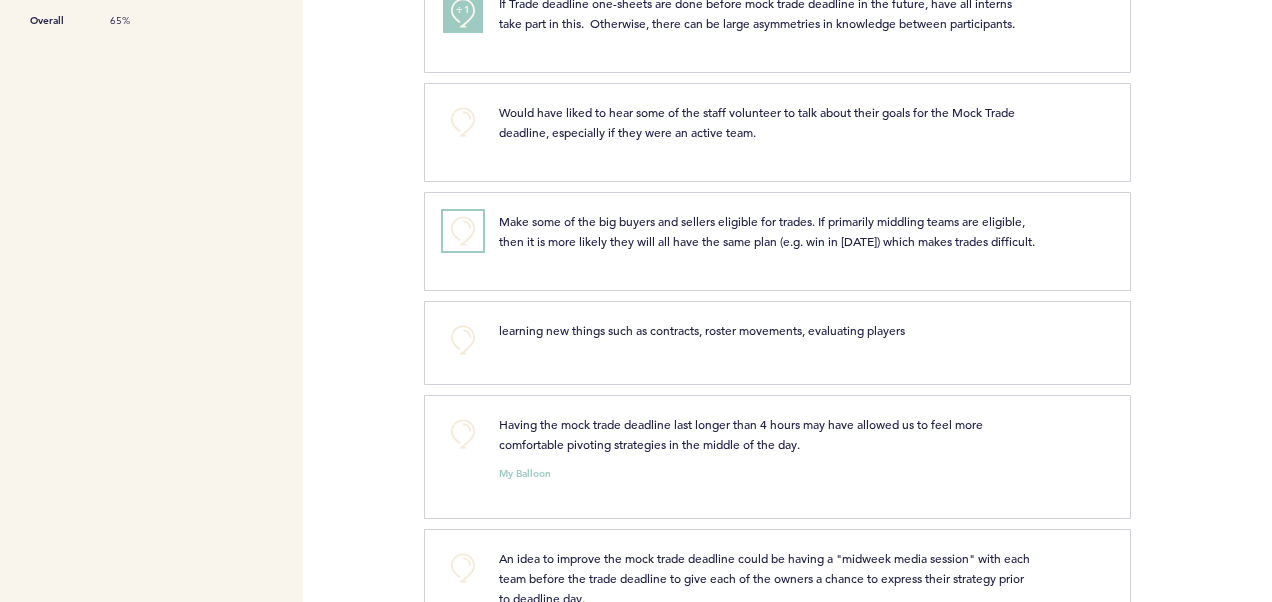 click on "+0" at bounding box center (463, 231) 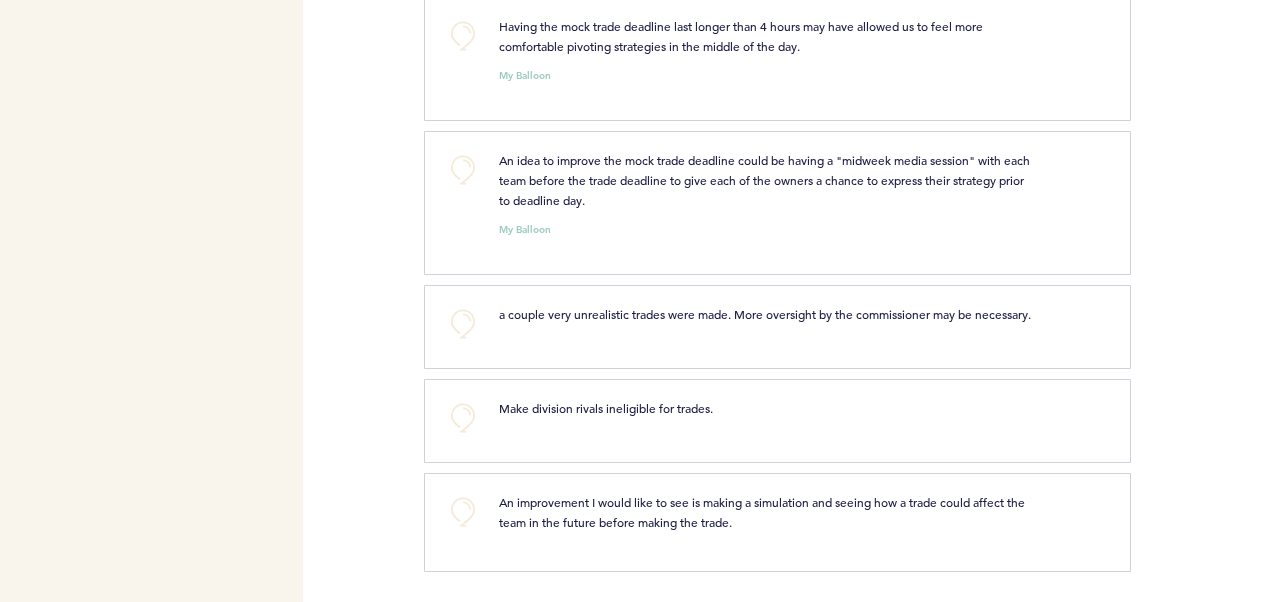 scroll, scrollTop: 1104, scrollLeft: 0, axis: vertical 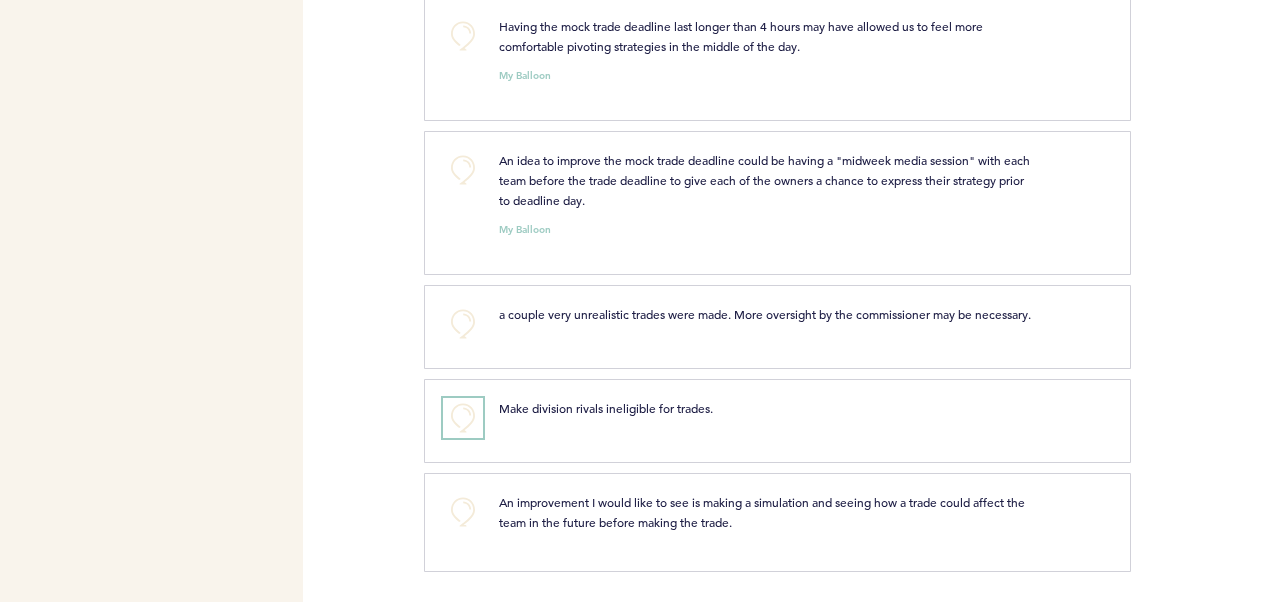 click on "+0" at bounding box center (463, 418) 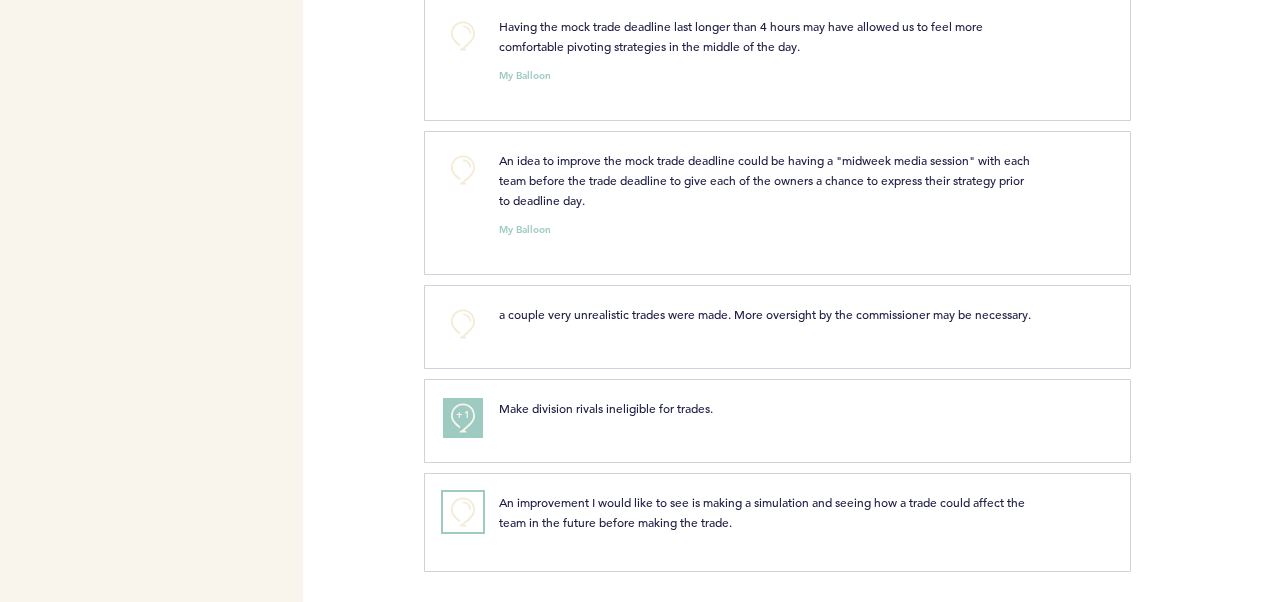 click on "+0" at bounding box center [463, 512] 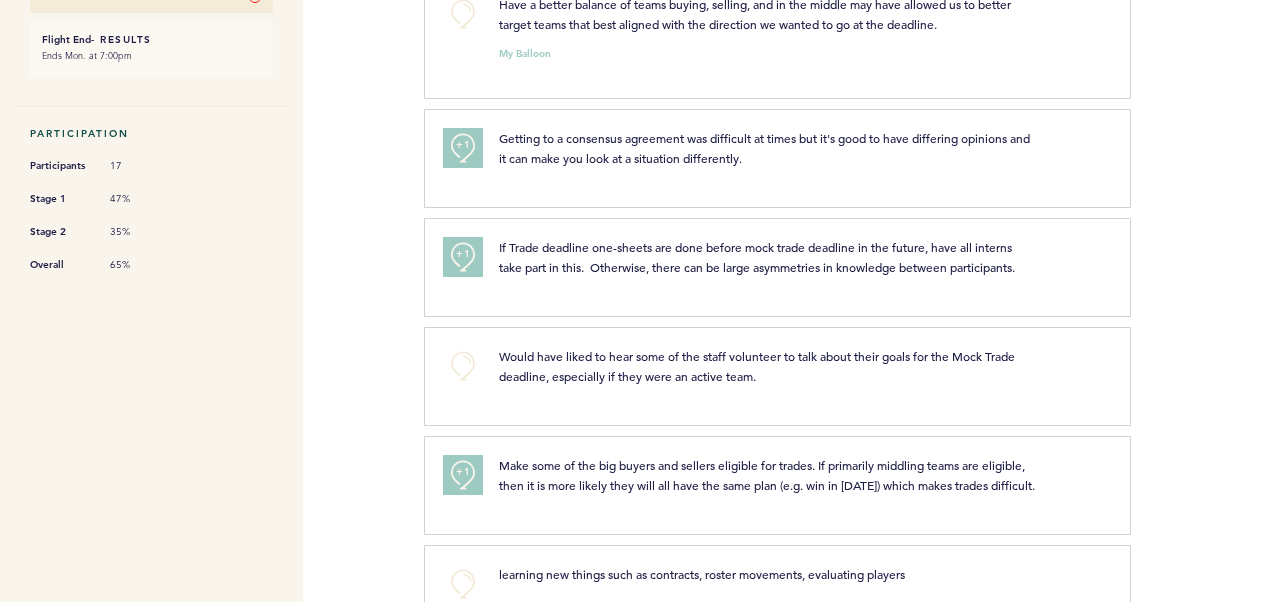 scroll, scrollTop: 600, scrollLeft: 0, axis: vertical 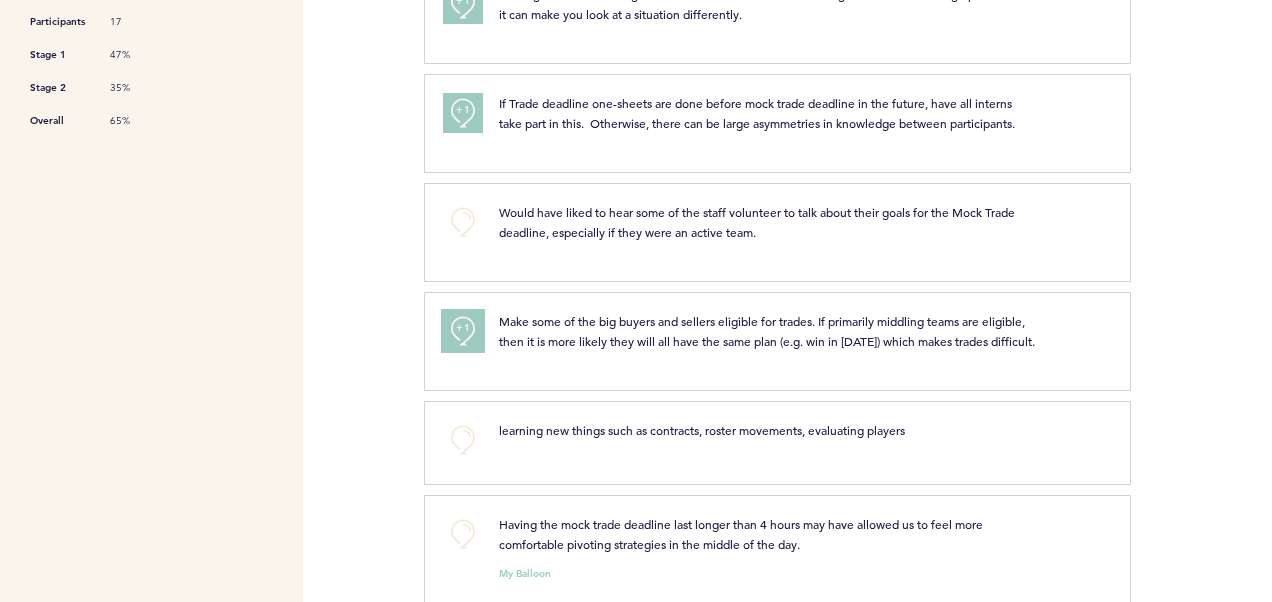 click on "+1" at bounding box center [463, 331] 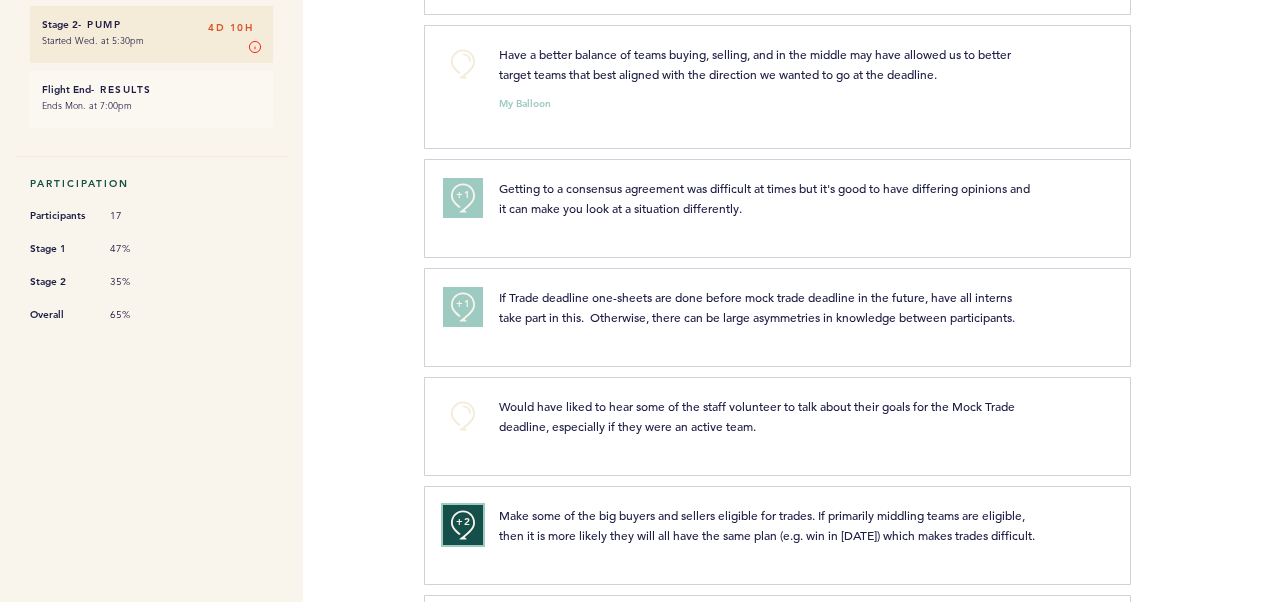 scroll, scrollTop: 404, scrollLeft: 0, axis: vertical 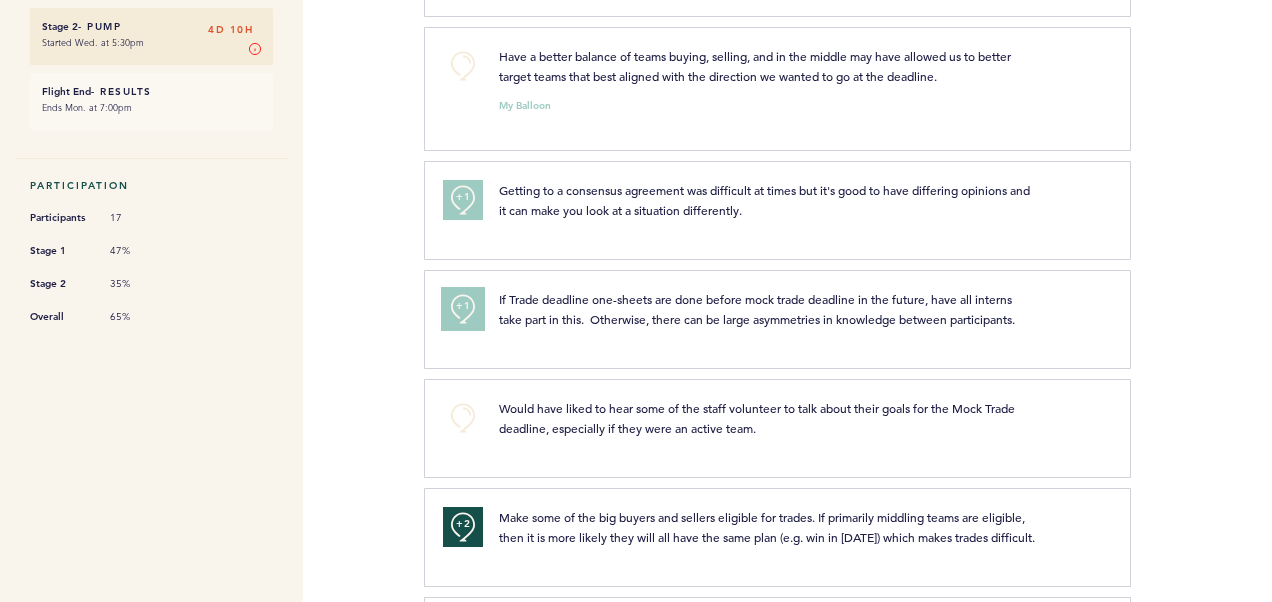 click on "+1" at bounding box center (463, 309) 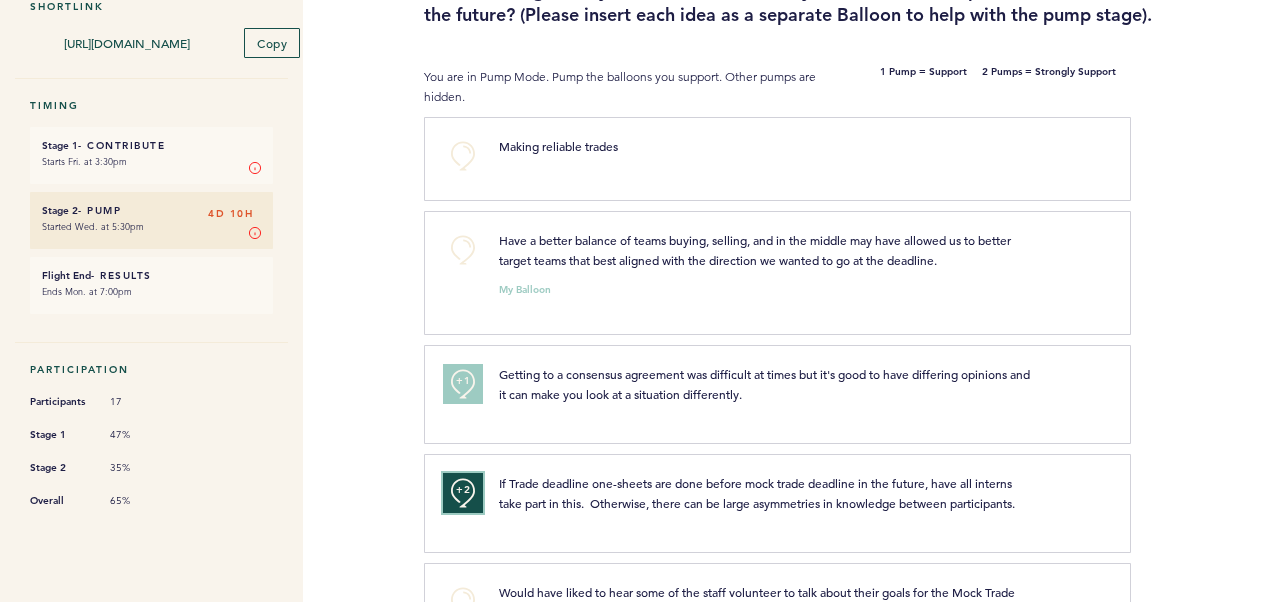 scroll, scrollTop: 204, scrollLeft: 0, axis: vertical 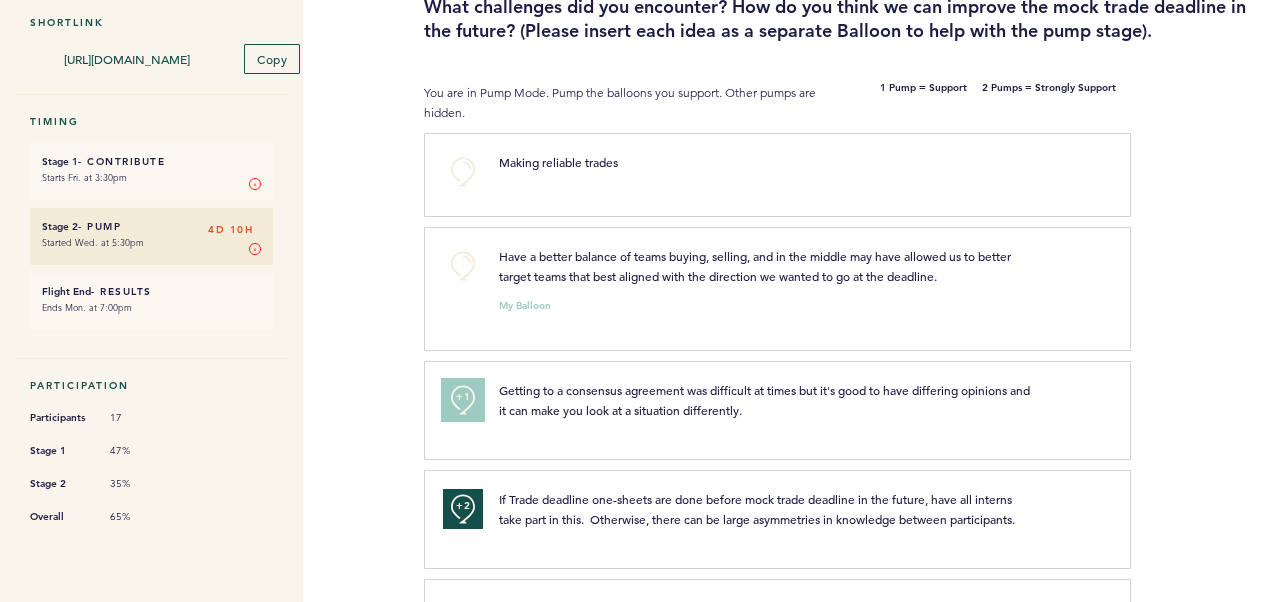 click on "+1" at bounding box center [463, 400] 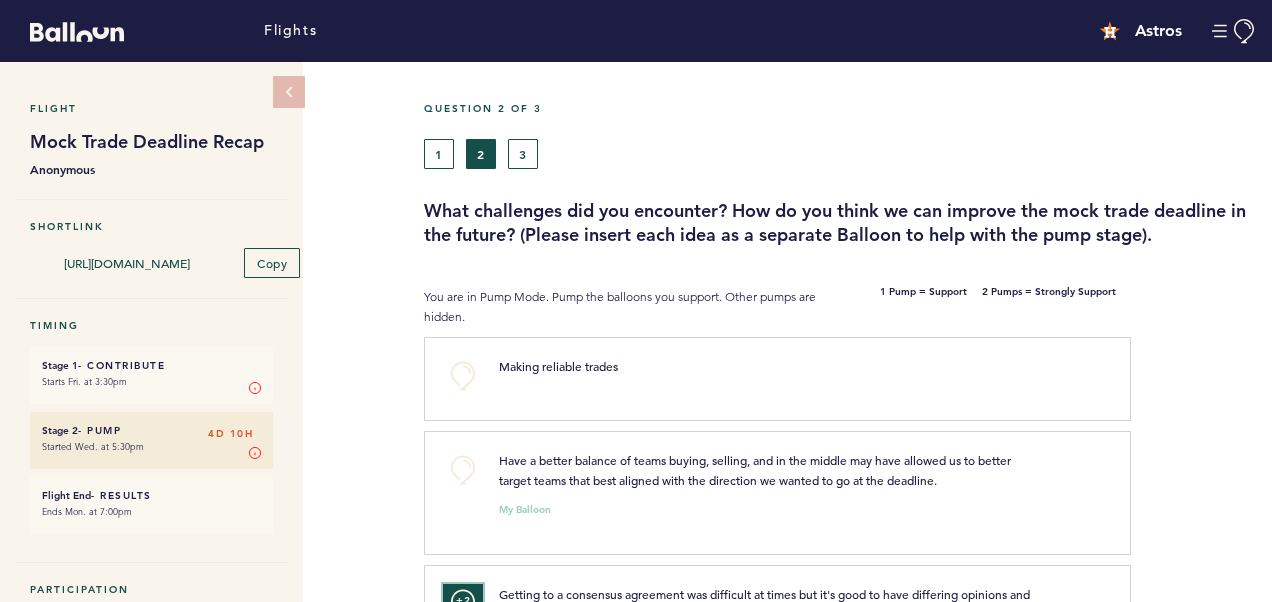 scroll, scrollTop: 0, scrollLeft: 0, axis: both 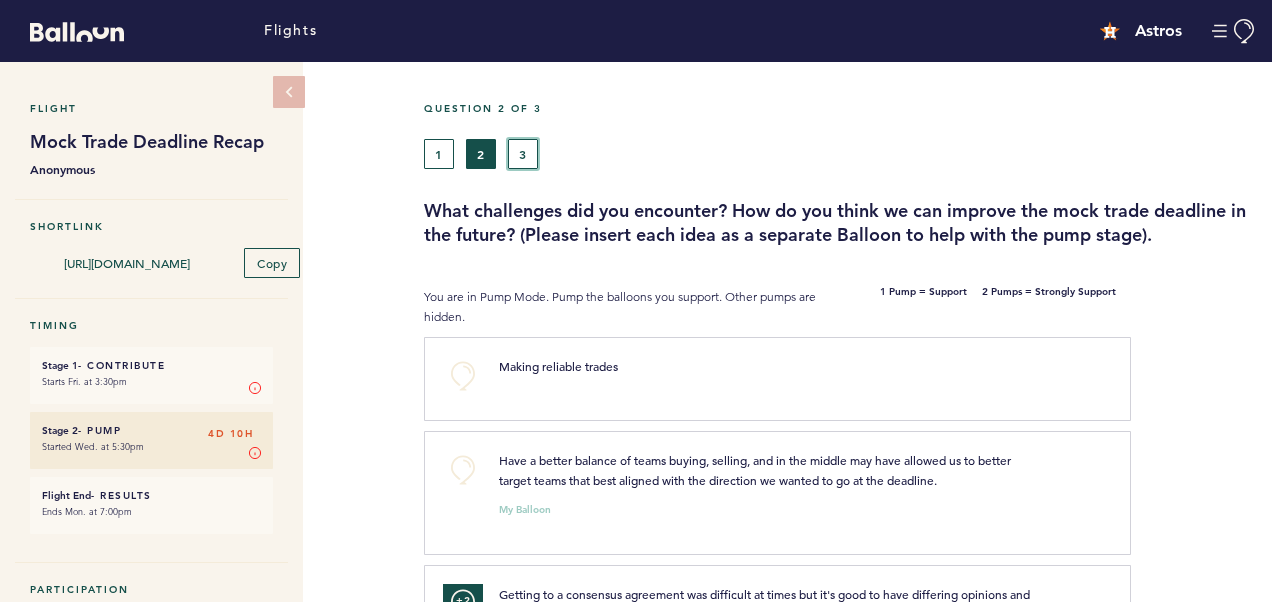 click on "3" at bounding box center (523, 154) 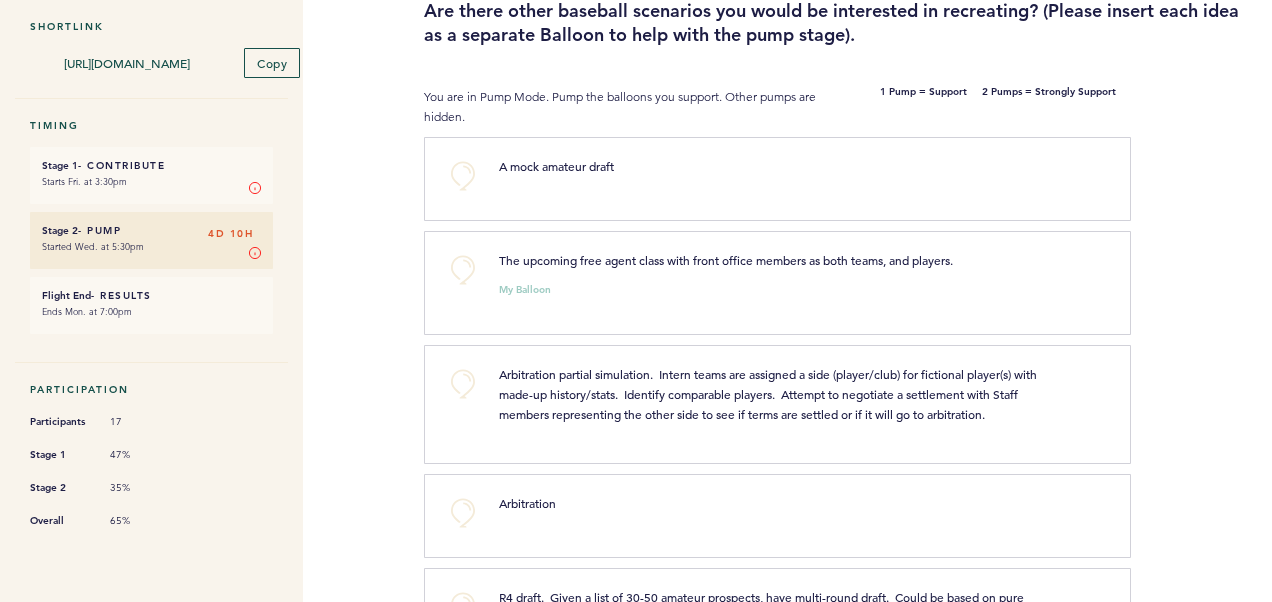 scroll, scrollTop: 290, scrollLeft: 0, axis: vertical 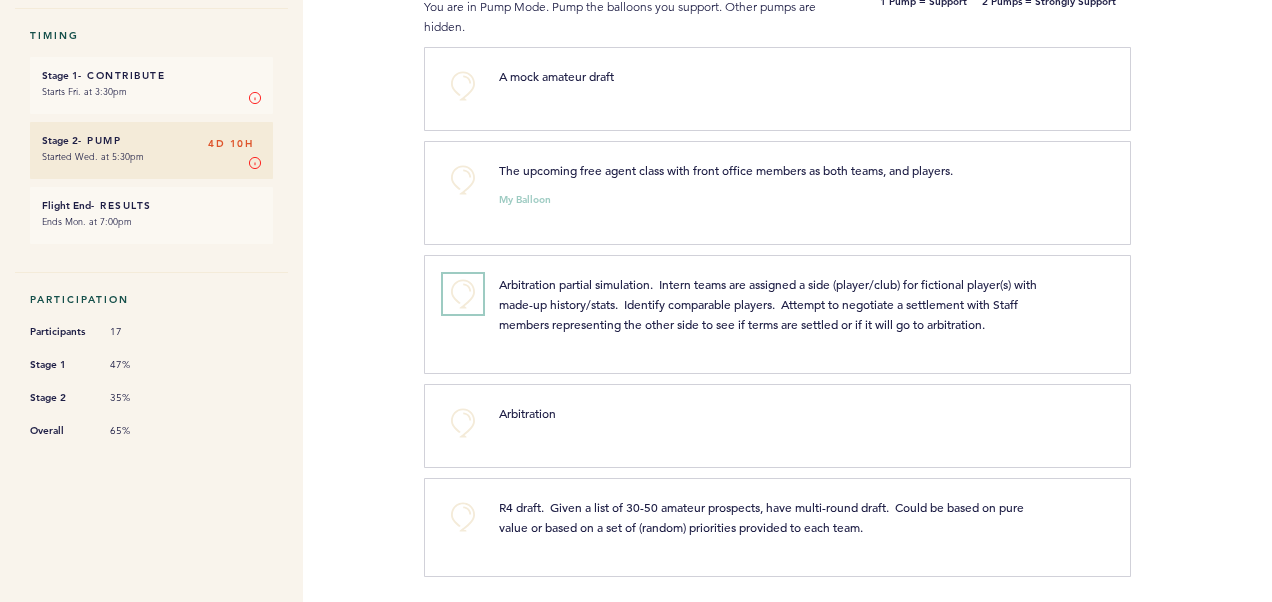 click on "+0" at bounding box center [463, 294] 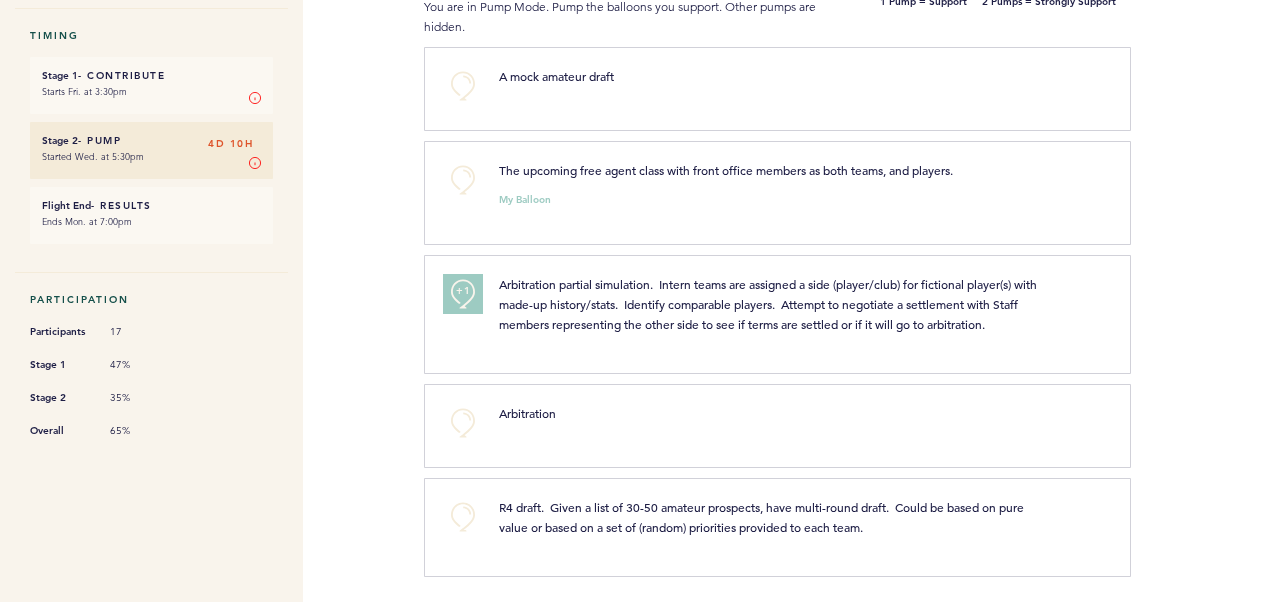 click on "Question 3 of 3   1   2   3  Are there other baseball scenarios you would be interested in recreating? (Please insert each idea as a separate Balloon to help with the pump stage).  You are in Pump Mode. Pump the balloons you support. Other pumps are hidden.  1 Pump = Support 2 Pumps = Strongly Support +0 A mock amateur draft
clear   submit  +0 The upcoming free agent class with front office members as both teams, and players.   My Balloon   clear   submit  +1 Arbitration partial simulation.  Intern teams are assigned a side (player/club) for fictional player(s) with made-up history/stats.  Identify comparable players.  Attempt to negotiate a settlement with Staff members representing the other side to see if terms are settled or if it will go to arbitration.  clear   submit  +0 Arbitration  clear   submit  +0 R4 draft.  Given a list of 30-50 amateur prospects, have multi-round draft.  Could be based on pure value or based on a set of (random) priorities provided to each team.   clear   submit" at bounding box center [848, 189] 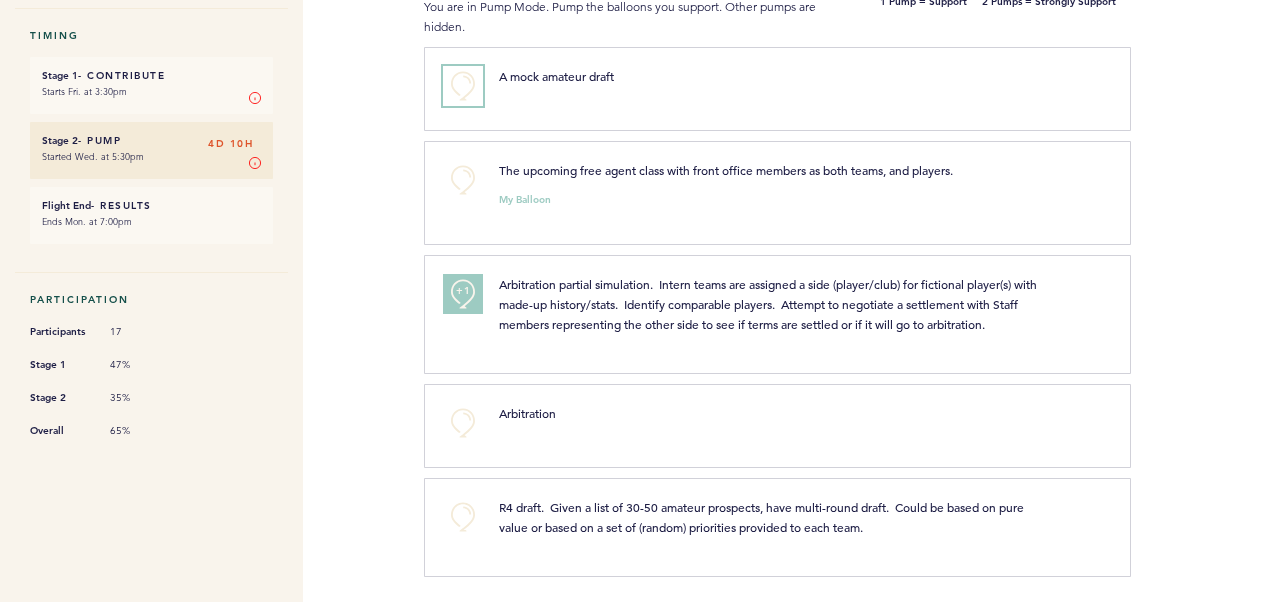 click on "+0" at bounding box center (463, 86) 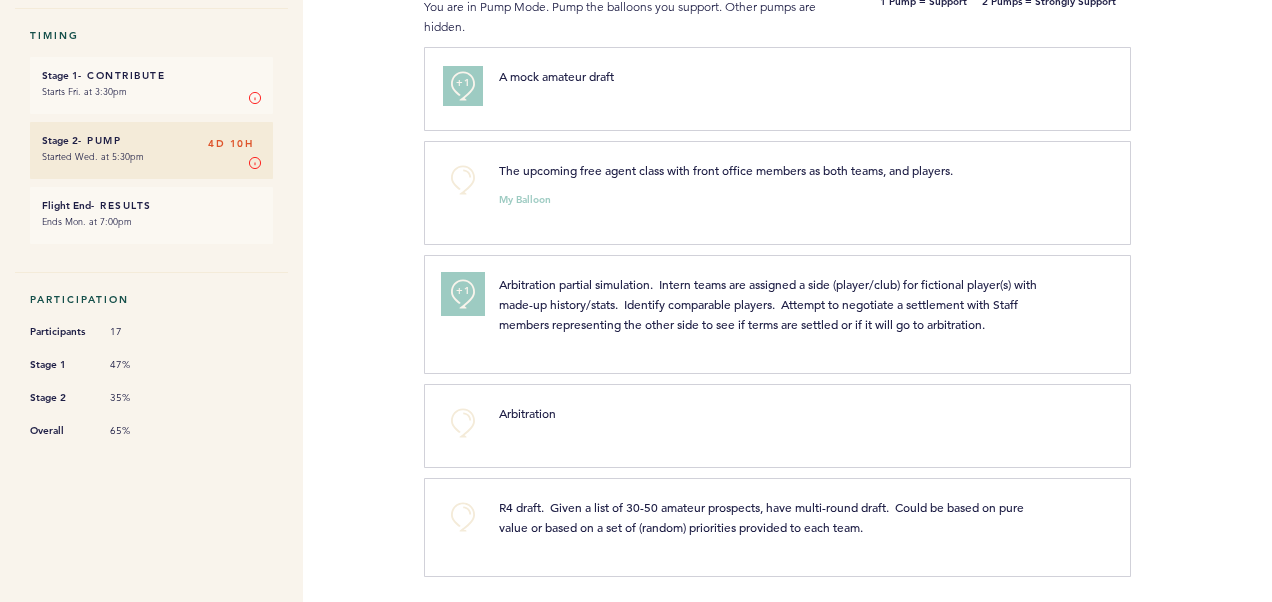 click on "+1" at bounding box center (463, 294) 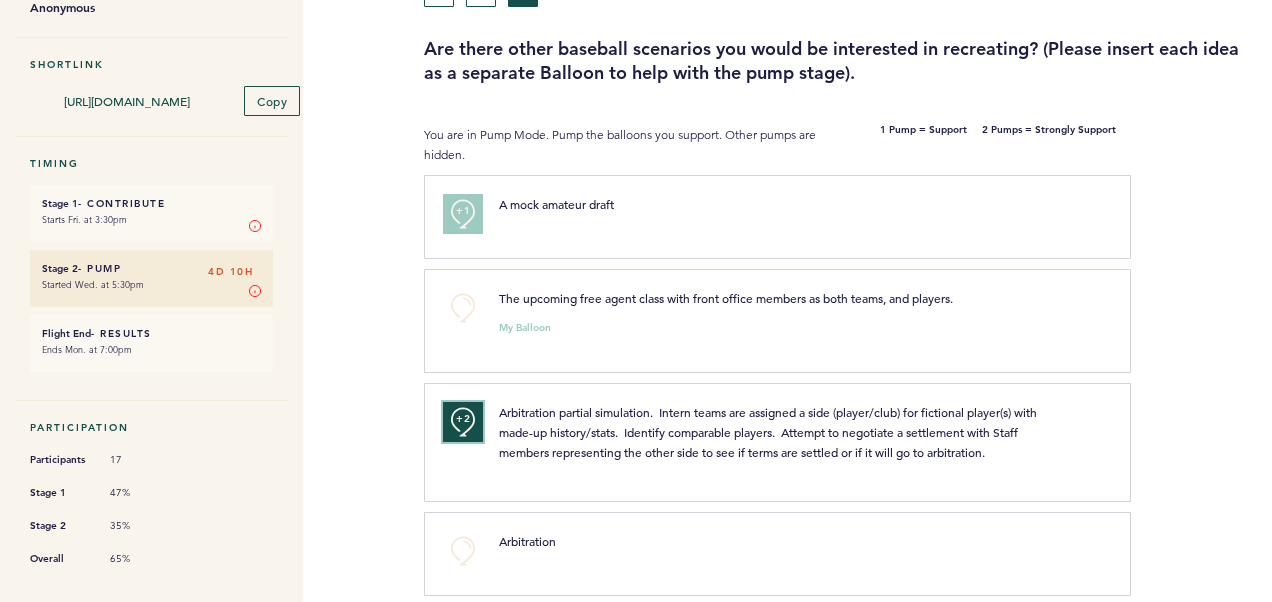 scroll, scrollTop: 190, scrollLeft: 0, axis: vertical 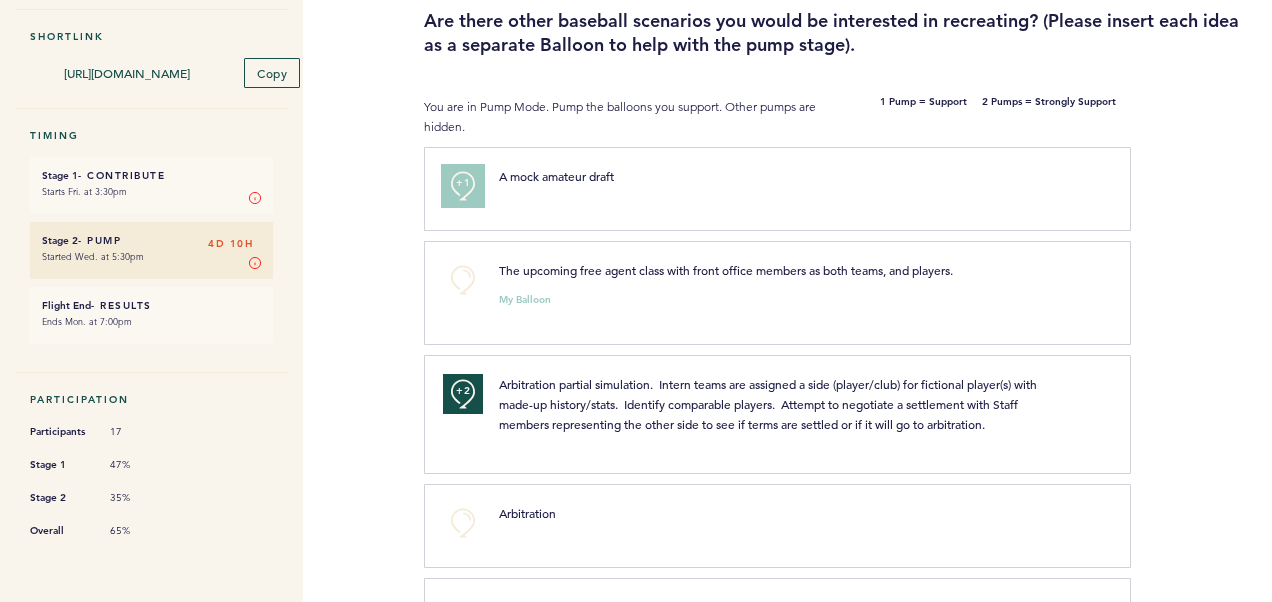 click on "+1" at bounding box center [463, 186] 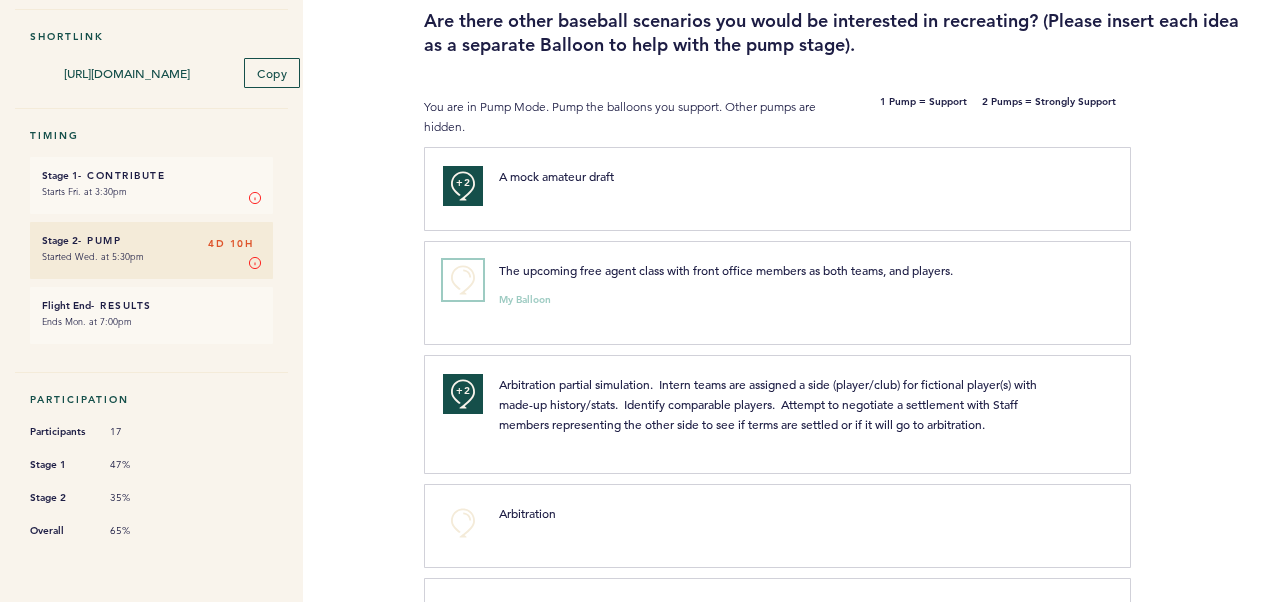 click on "+0" at bounding box center [463, 280] 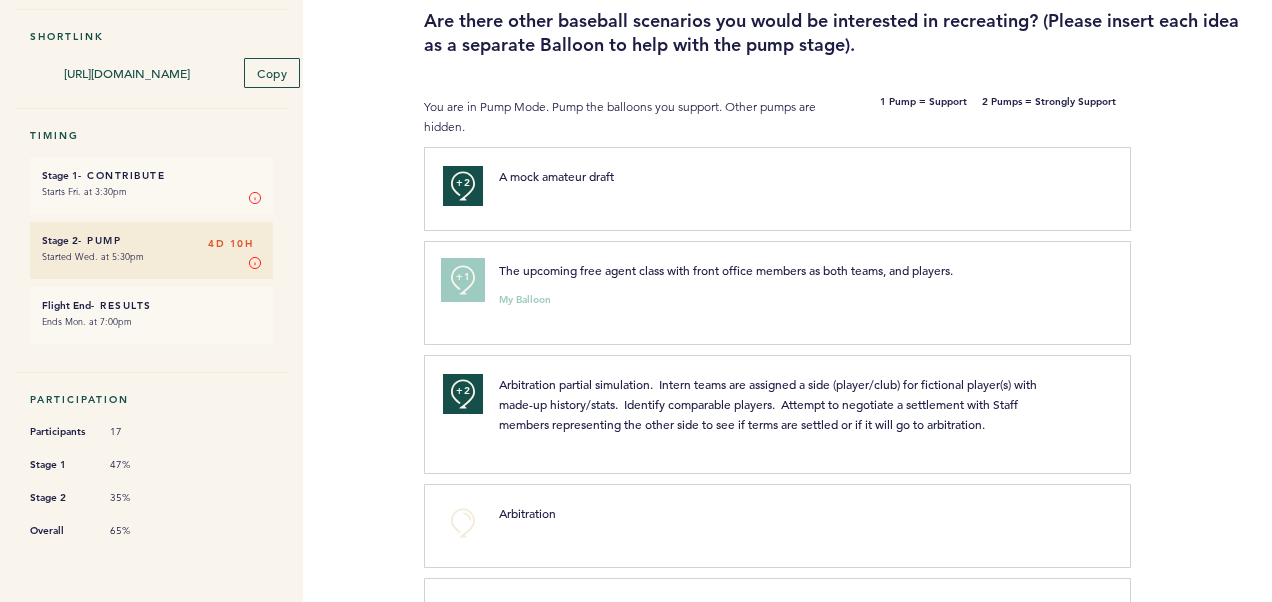 click on "+1" at bounding box center [463, 280] 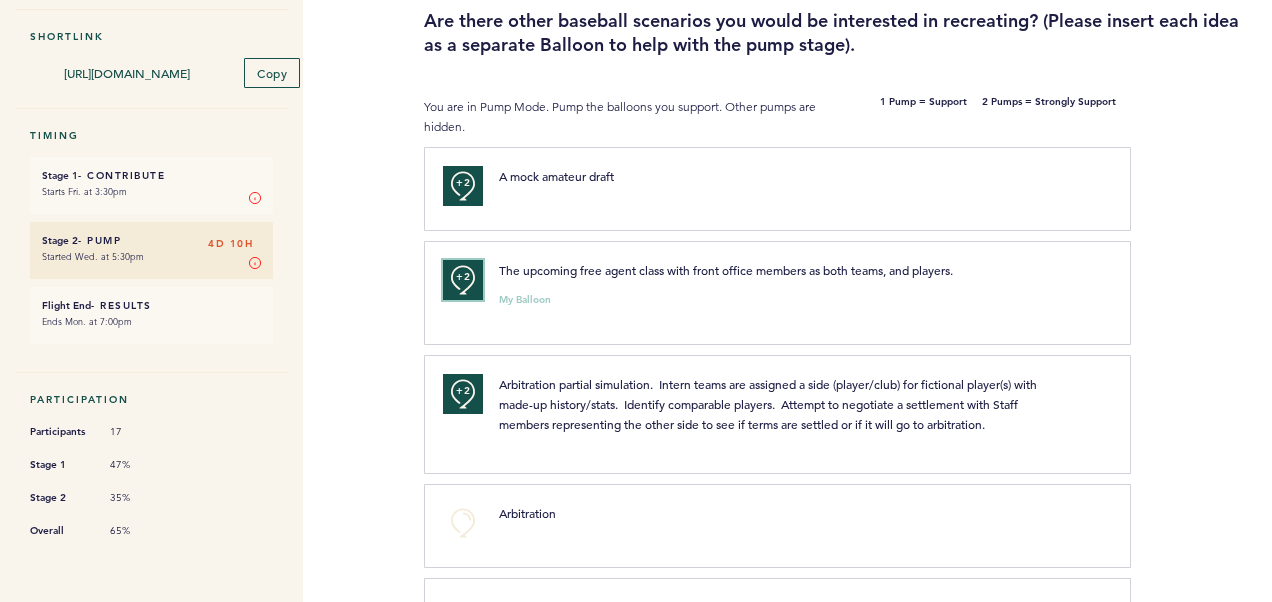 click on "+2" at bounding box center [463, 280] 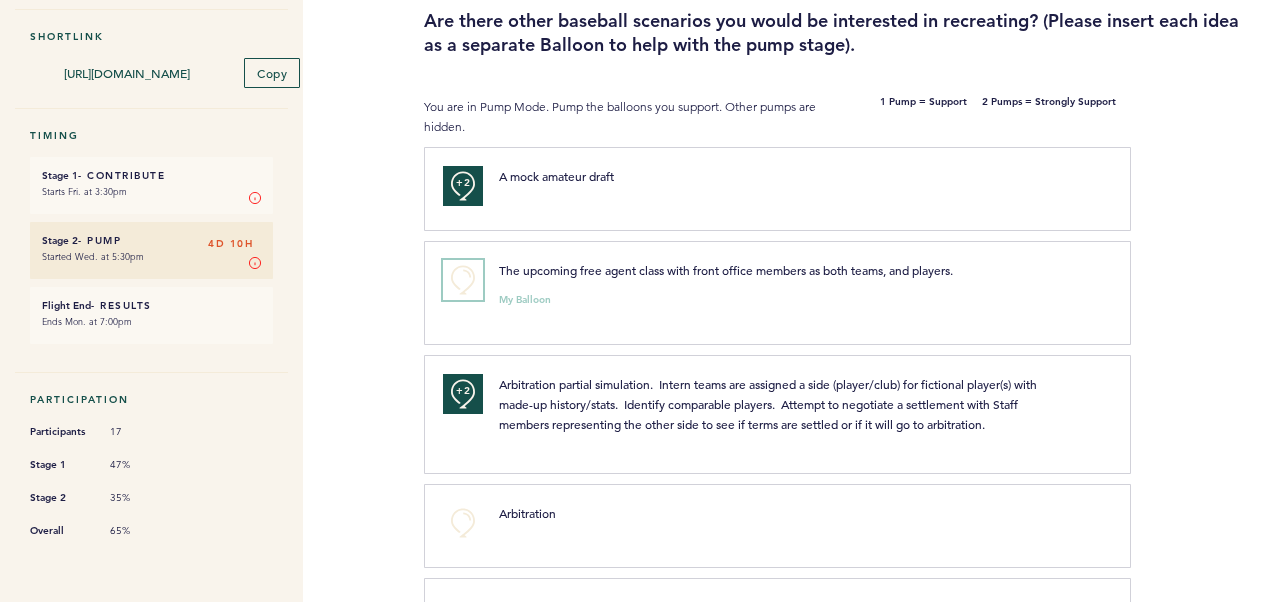 click on "+0" at bounding box center (463, 280) 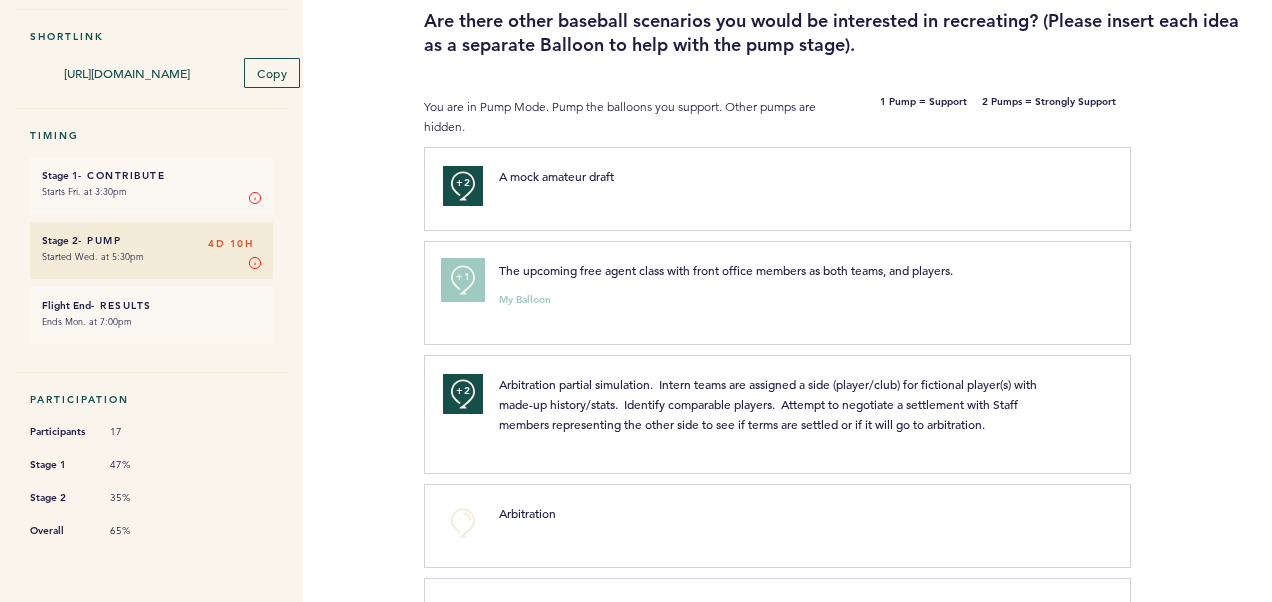 click on "+1" at bounding box center [463, 280] 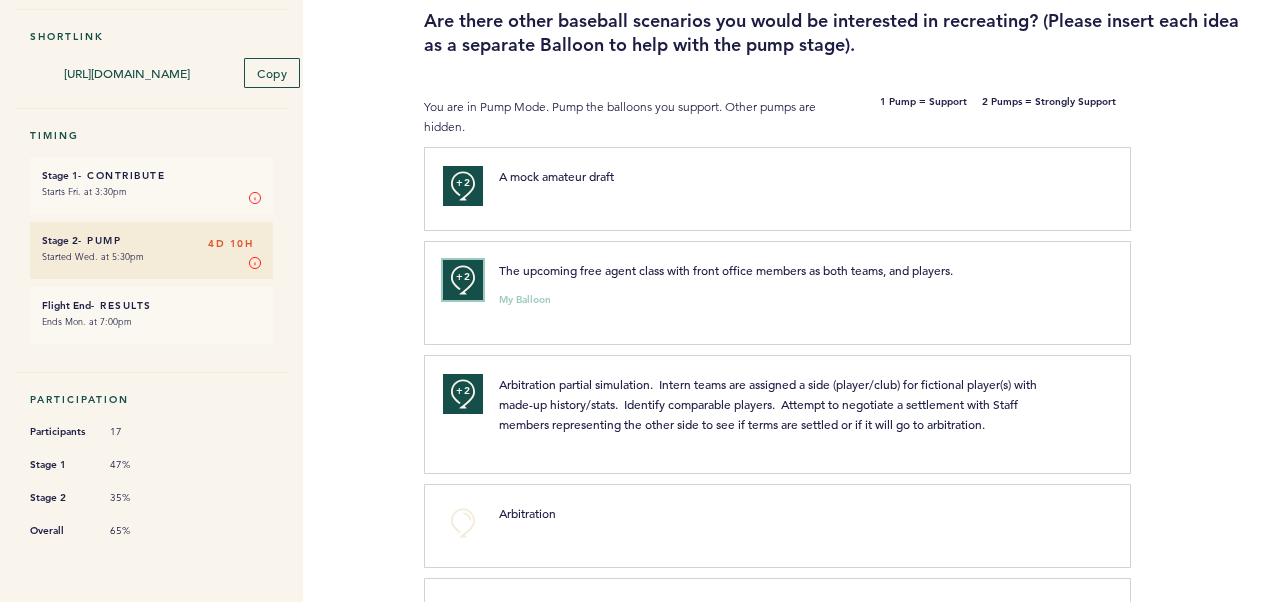 click on "+2" at bounding box center (463, 280) 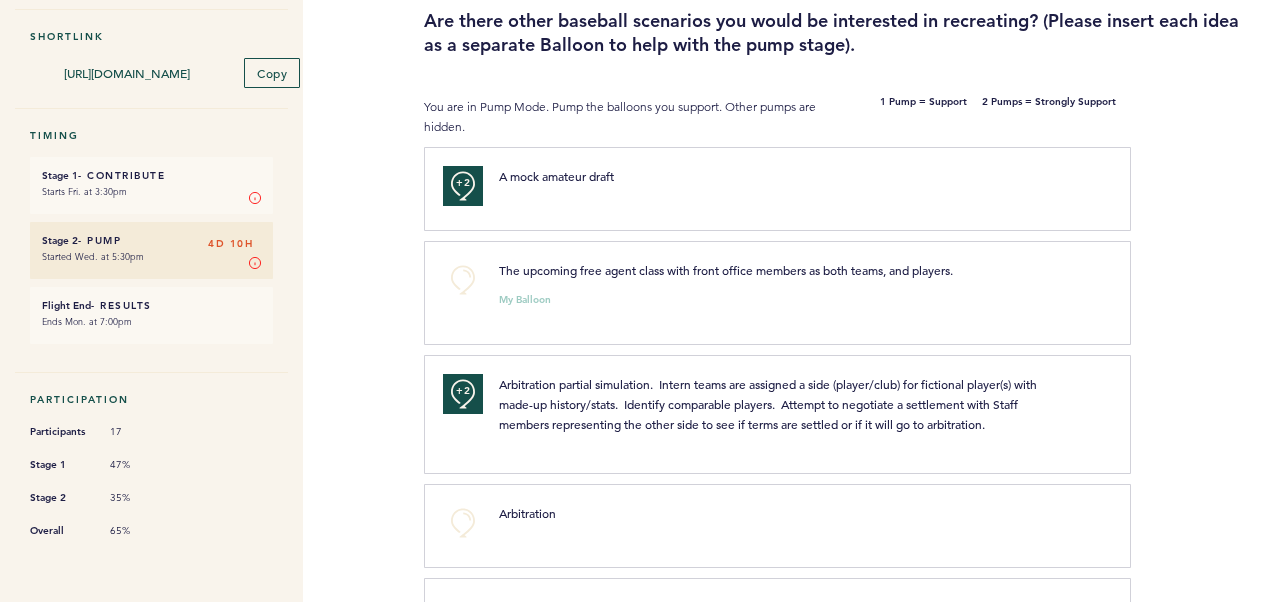 click on "Flight Mock Trade Deadline Recap Anonymous Shortlink [URL][DOMAIN_NAME]  Copy  Timing Stage 1  - Contribute   4D 10H   Starts Fri. at 3:30pm  Stage 1  In Stage 1, you can contribute your ideas, feedback, or information. Submit as many "balloons" (responses, to the question above) as you want here. Try to only submit one idea per balloon!   When you are ready, you can toggle on collaborate mode to reveal and start commenting on other contributors' balloons.  Learn More Stage 2  - Pump   4D 10H   Started Wed. at 5:30pm  Stage 2  In Stage 2, you vote on the responses by pumping the balloons that you like or support.   Click once for balloons you support/like and twice for your top choices.  Learn More Flight End  - Results  4D 10H  Ends Mon. at 7:00pm  Participation Participants 17 Stage 1 47% Stage 2 35% Overall 65%  Question 3 of 3   1   2   3  Are there other baseball scenarios you would be interested in recreating? (Please insert each idea as a separate Balloon to help with the pump stage). +2 +0 +2" at bounding box center (636, 142) 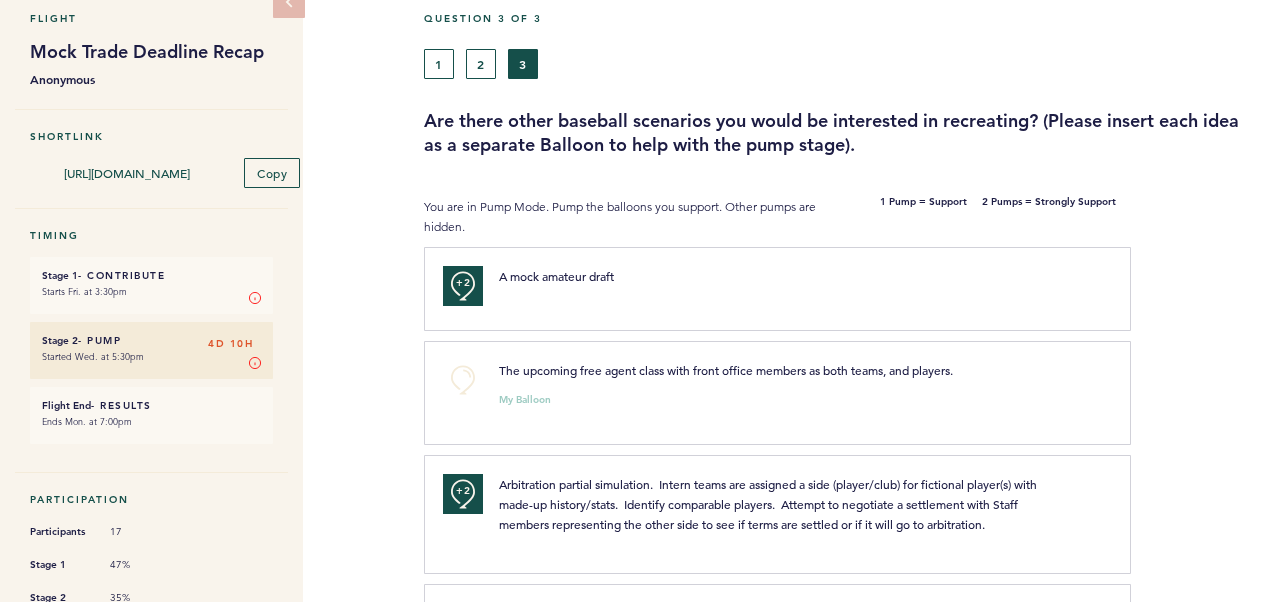 scroll, scrollTop: 190, scrollLeft: 0, axis: vertical 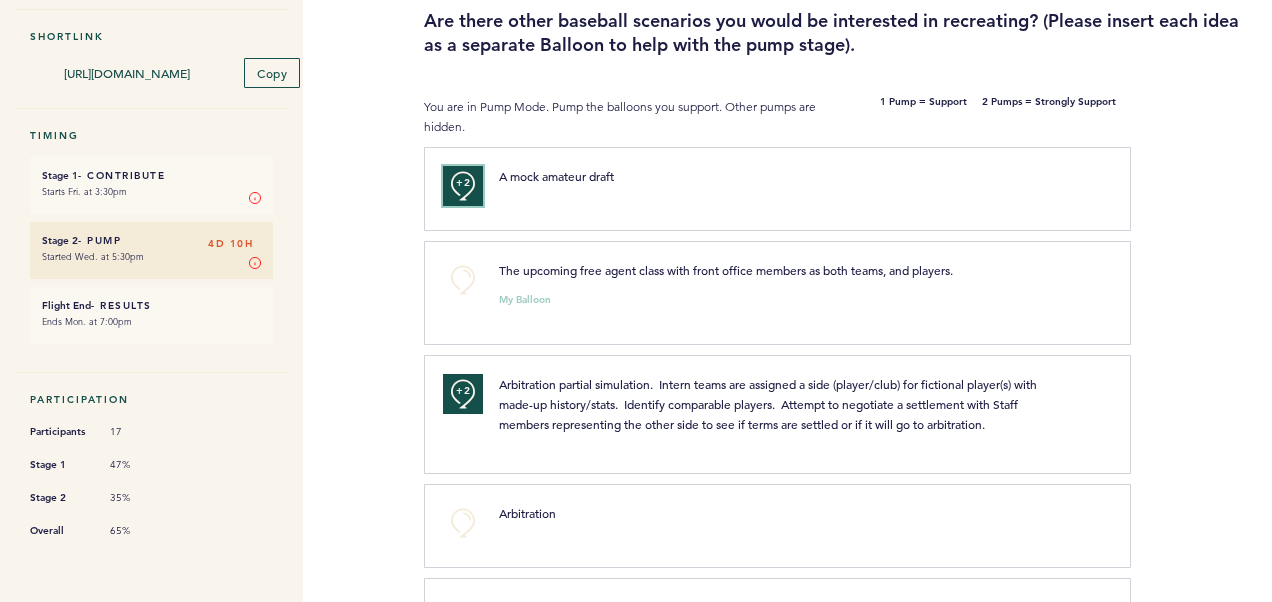 click on "+2" at bounding box center (463, 186) 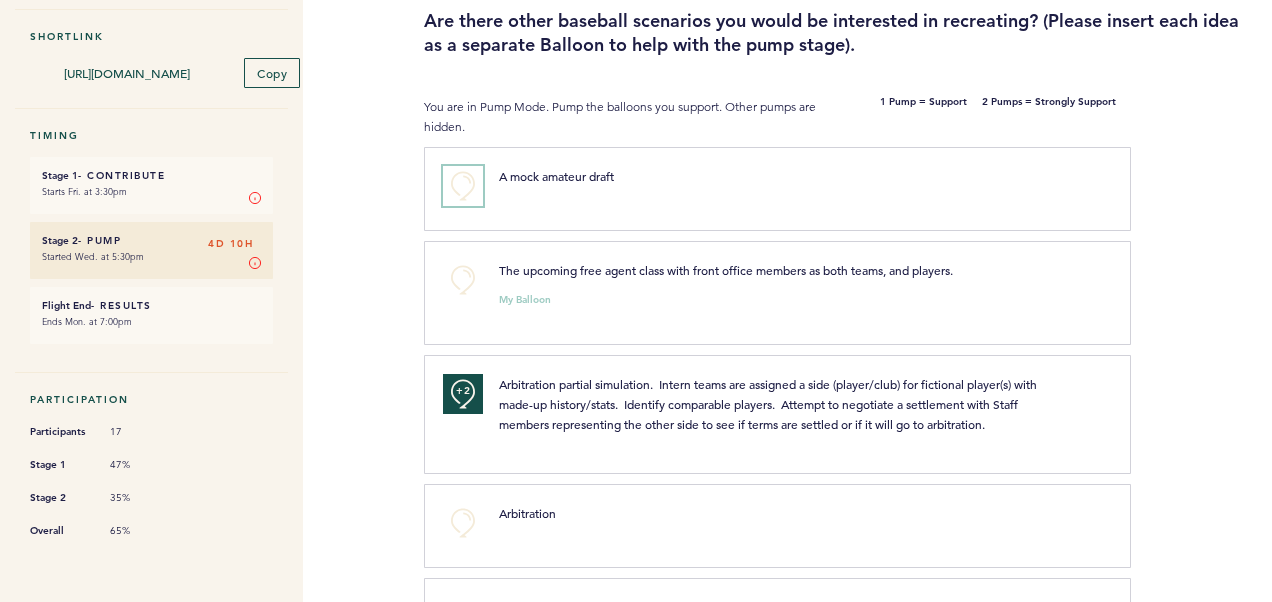 click on "+0" at bounding box center (463, 186) 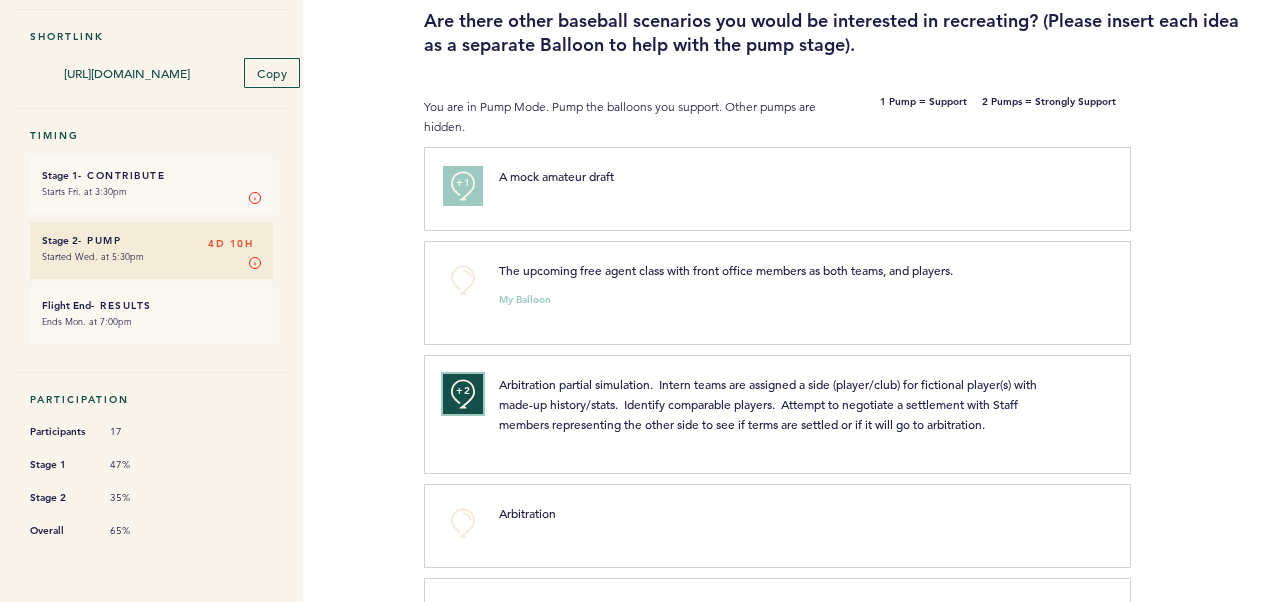 click on "+2" at bounding box center (463, 394) 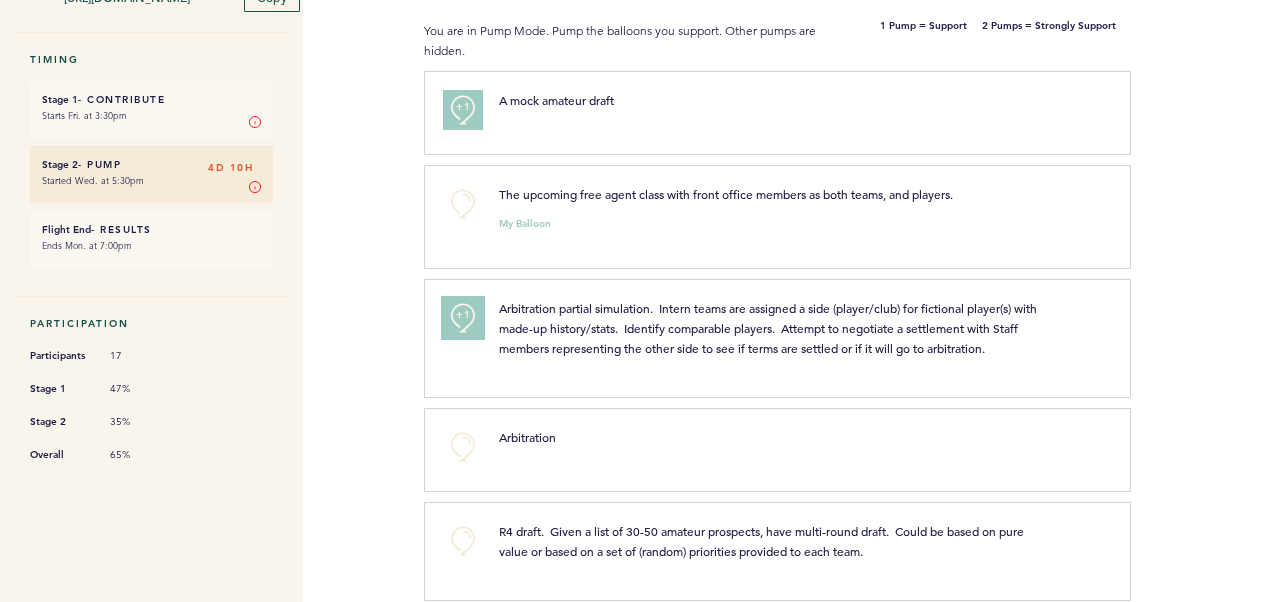scroll, scrollTop: 290, scrollLeft: 0, axis: vertical 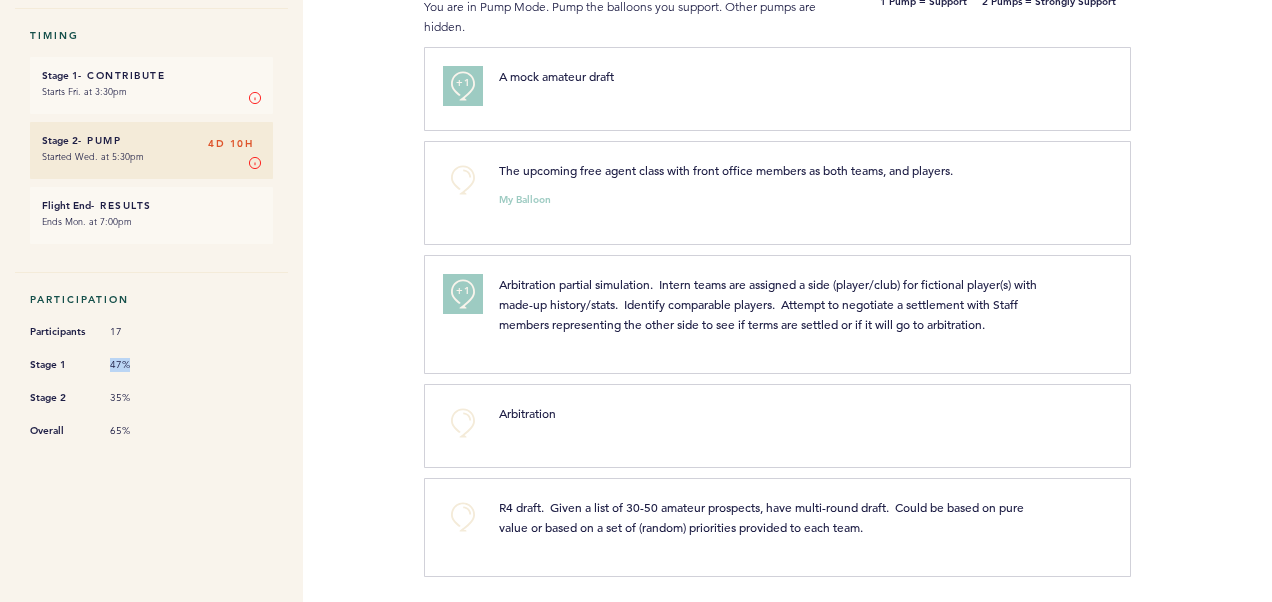 click on "Stage 1 47%" at bounding box center [151, 364] 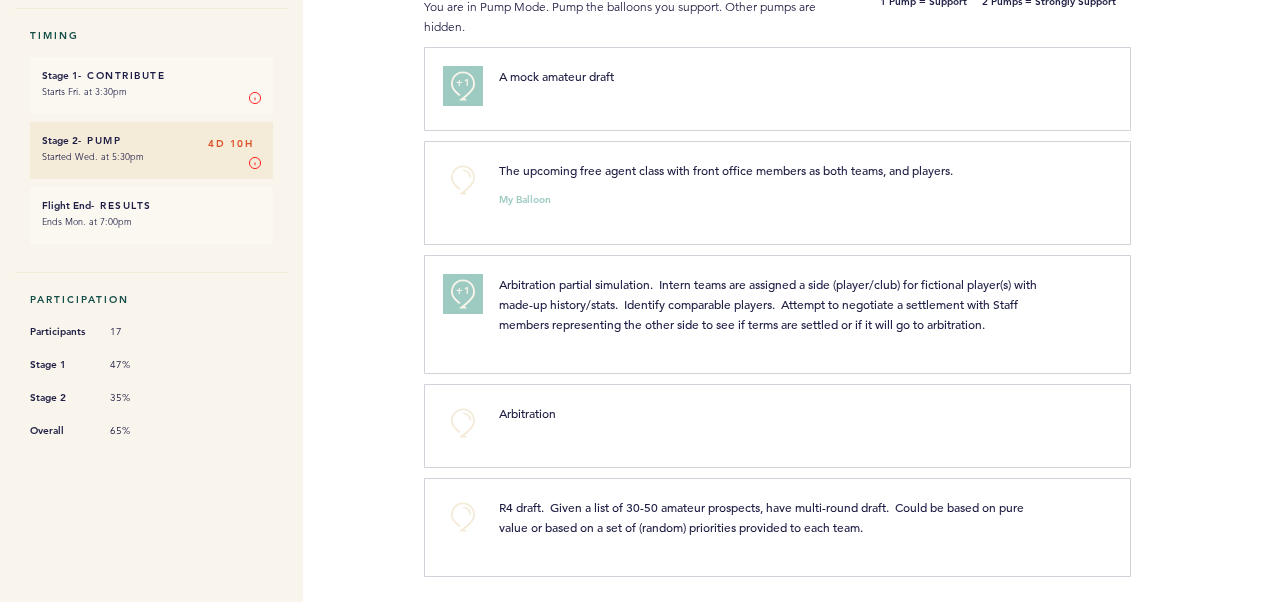 click on "Stage 2 35%" at bounding box center (151, 397) 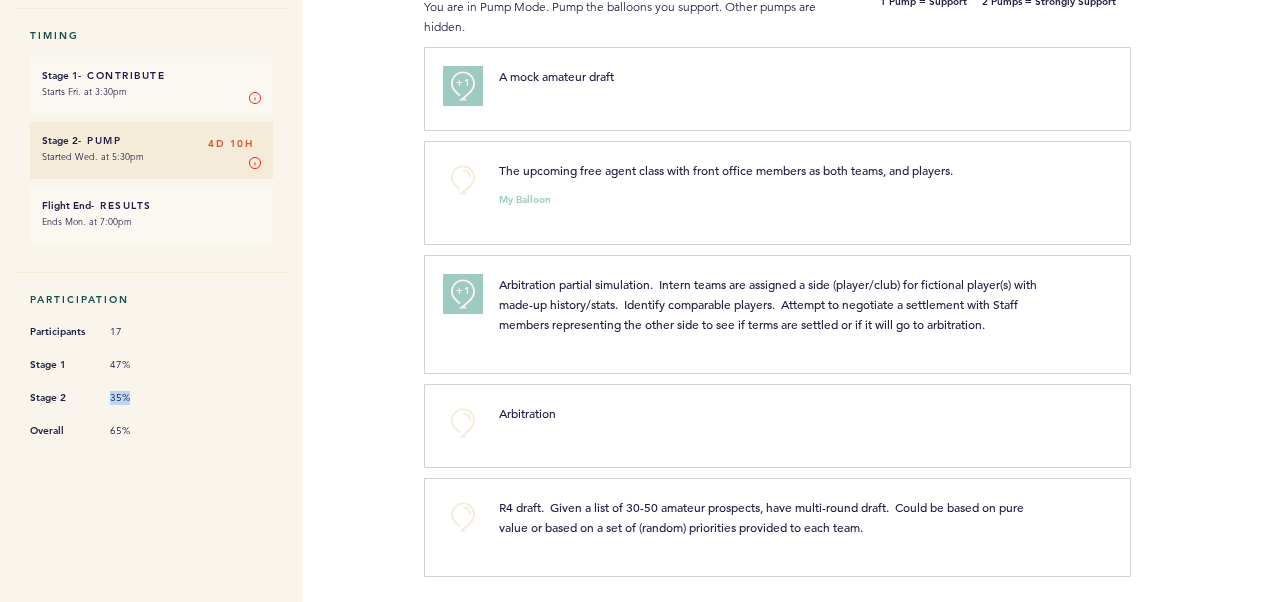drag, startPoint x: 106, startPoint y: 385, endPoint x: 143, endPoint y: 387, distance: 37.054016 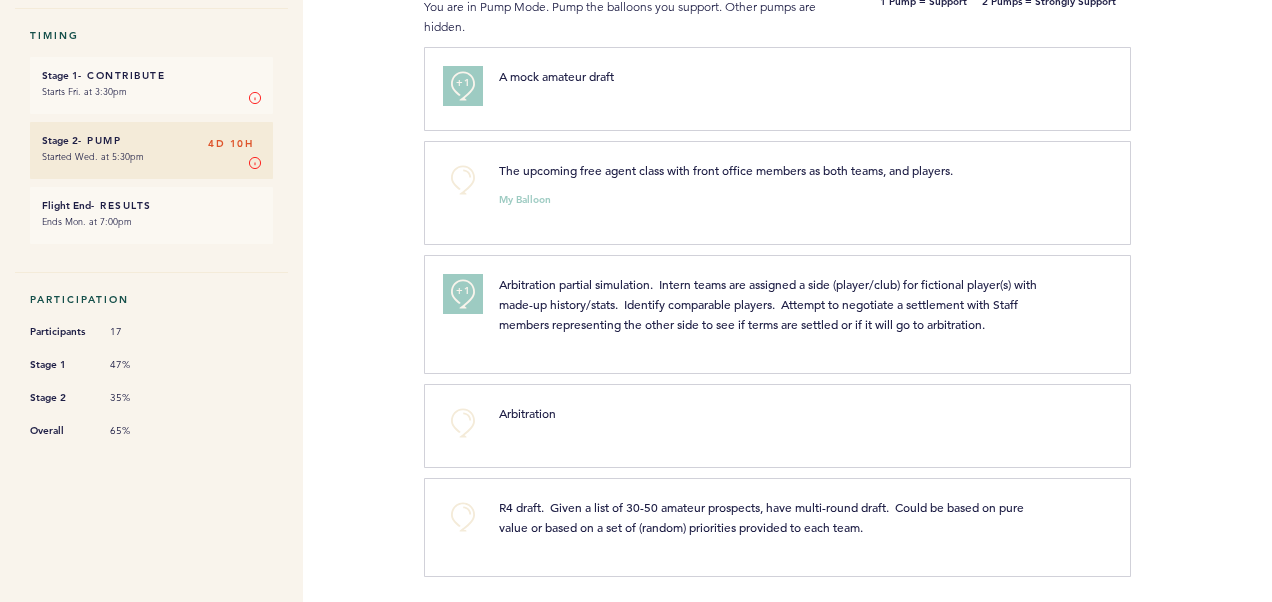 click on "Participants 17 Stage 1 47% Stage 2 35% Overall 65%" at bounding box center (151, 381) 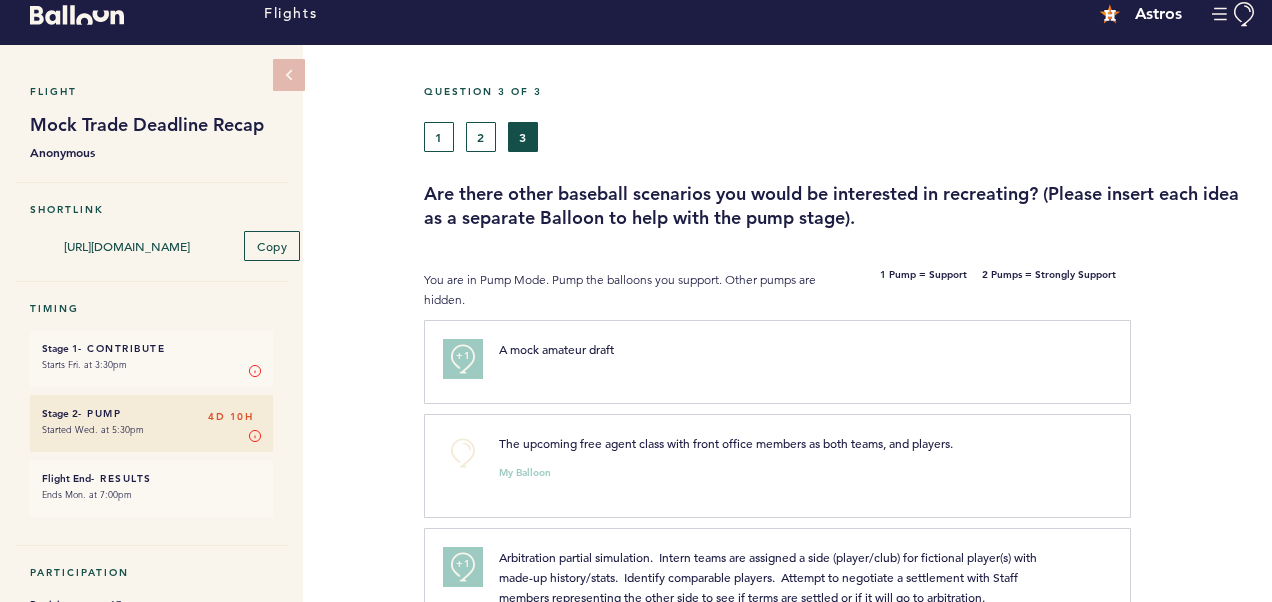 scroll, scrollTop: 0, scrollLeft: 0, axis: both 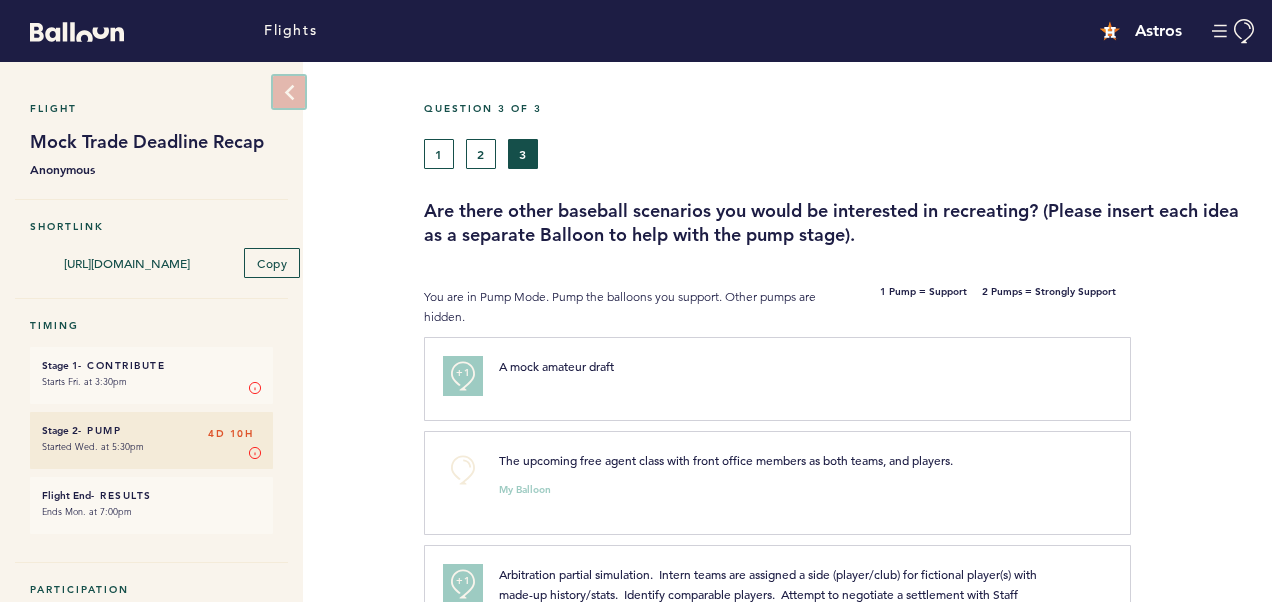 click 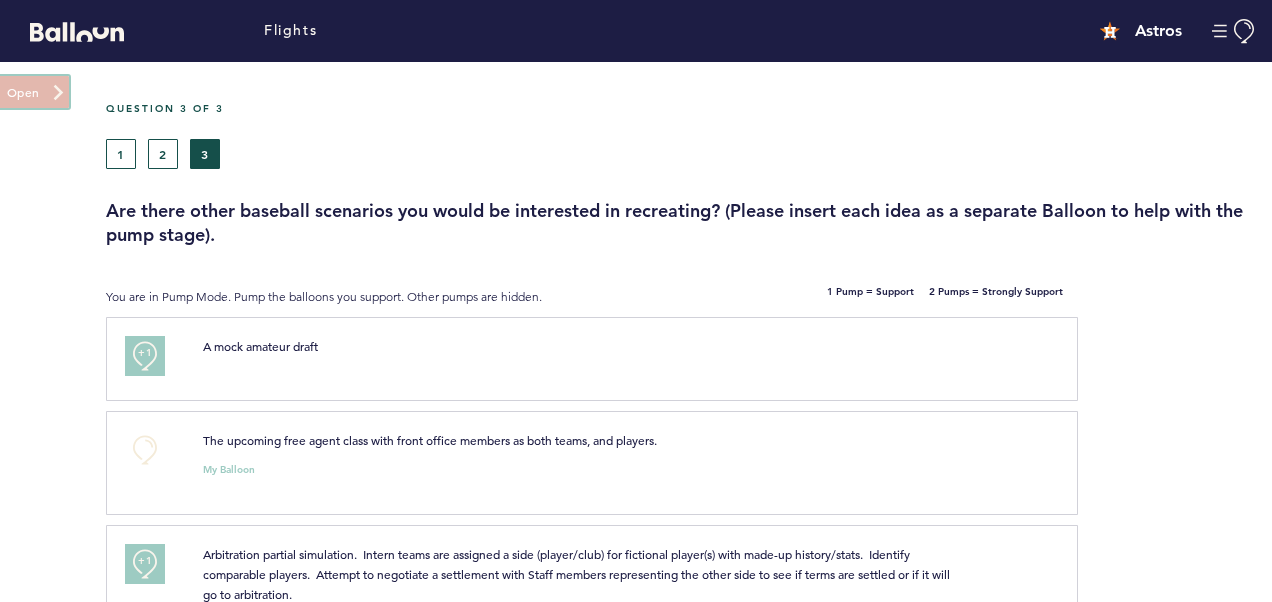 click at bounding box center [34, 92] 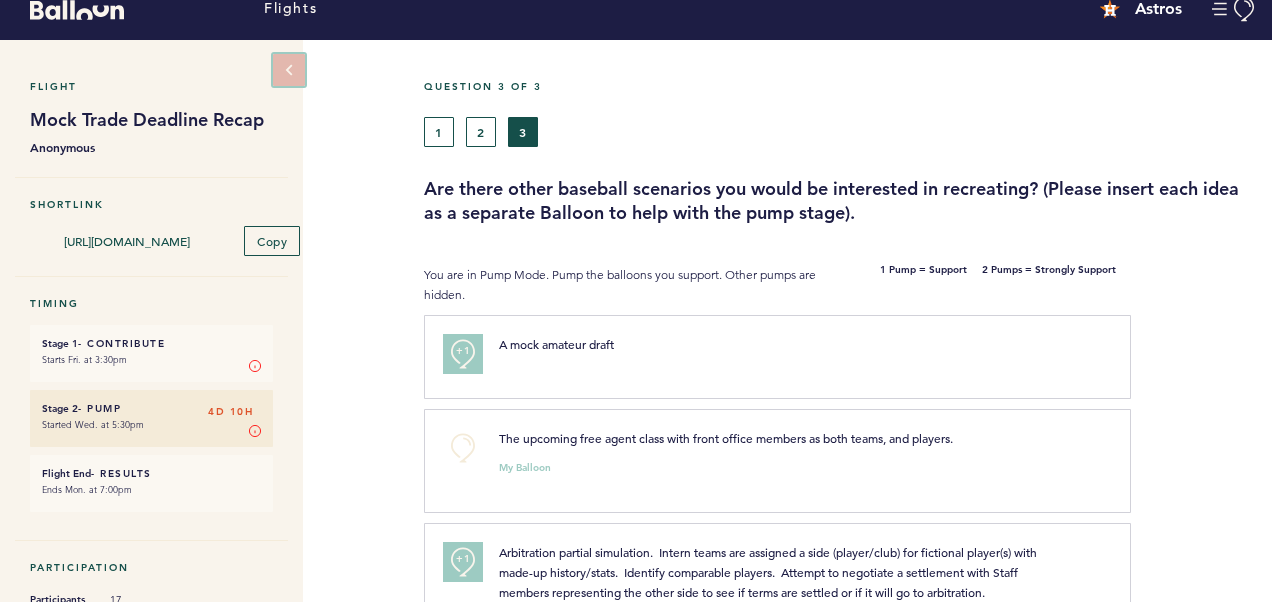 scroll, scrollTop: 0, scrollLeft: 0, axis: both 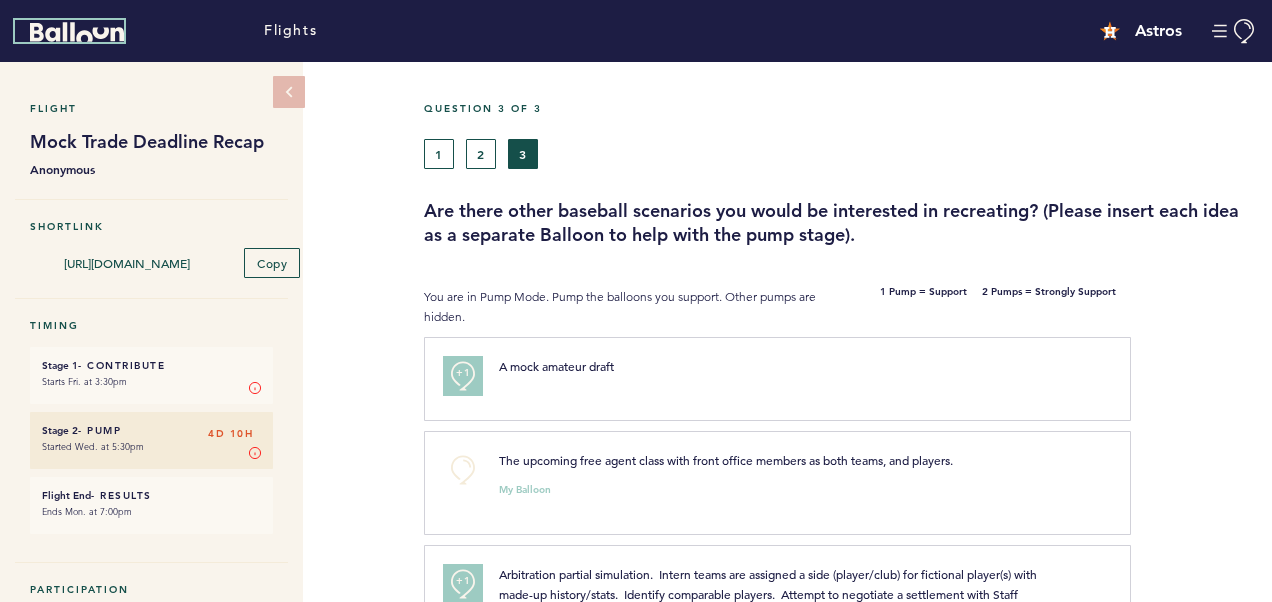 click 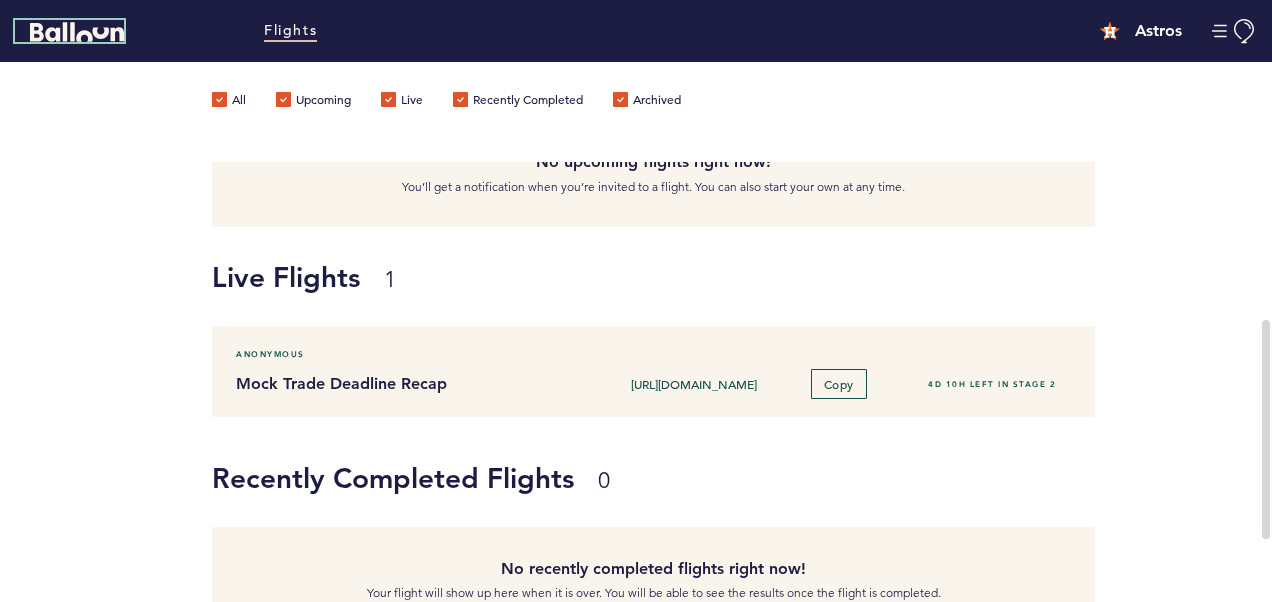 scroll, scrollTop: 0, scrollLeft: 0, axis: both 